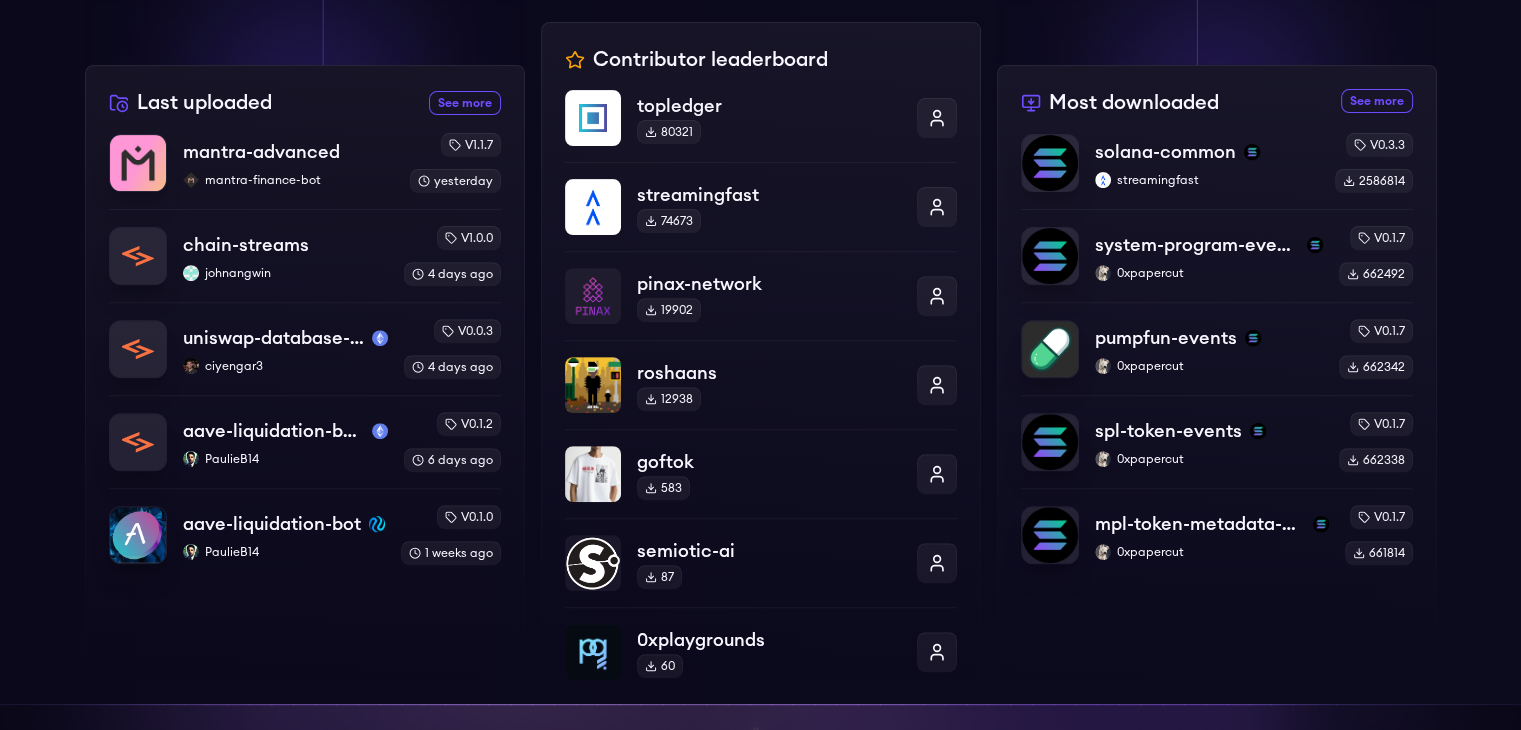 scroll, scrollTop: 692, scrollLeft: 0, axis: vertical 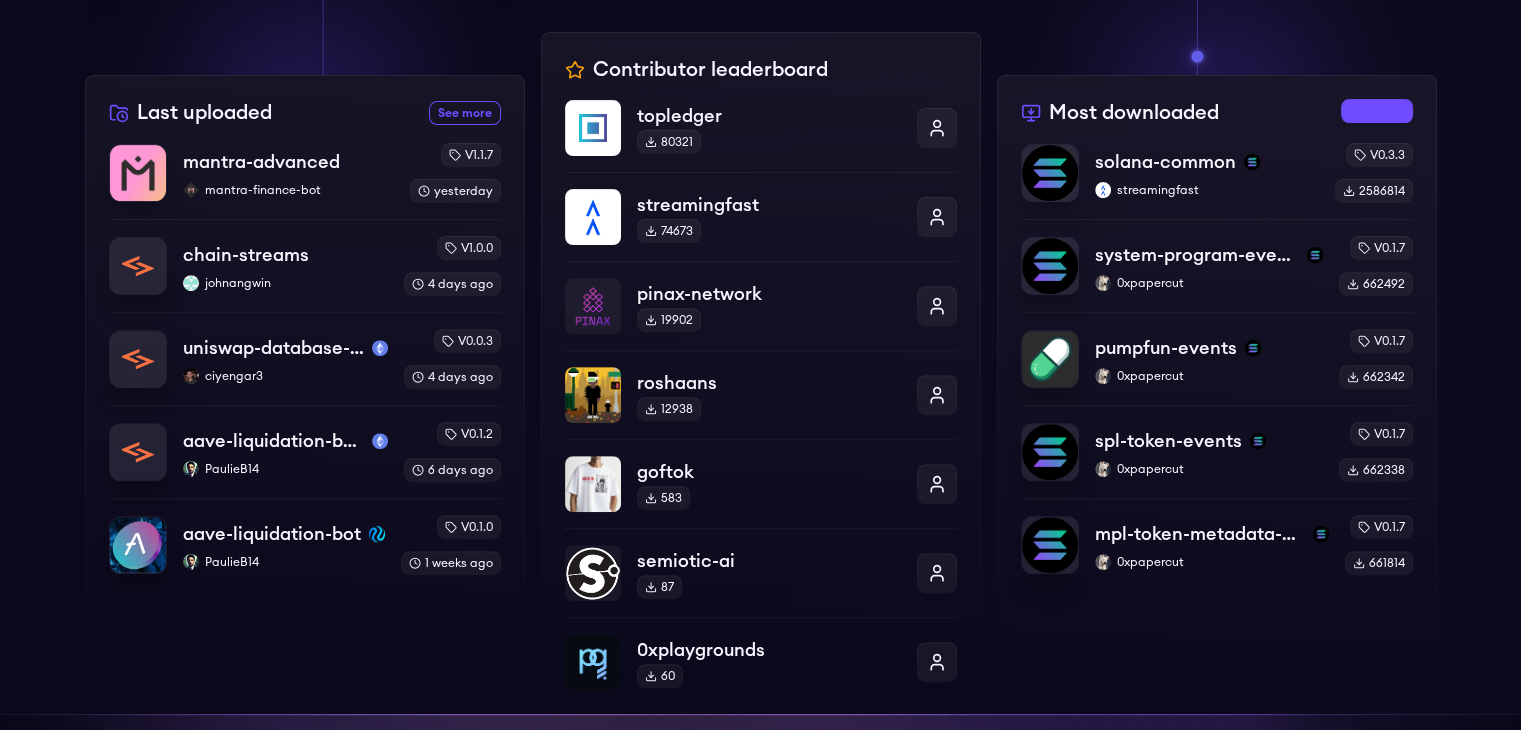 click on "See more most downloaded packages" at bounding box center [1377, 111] 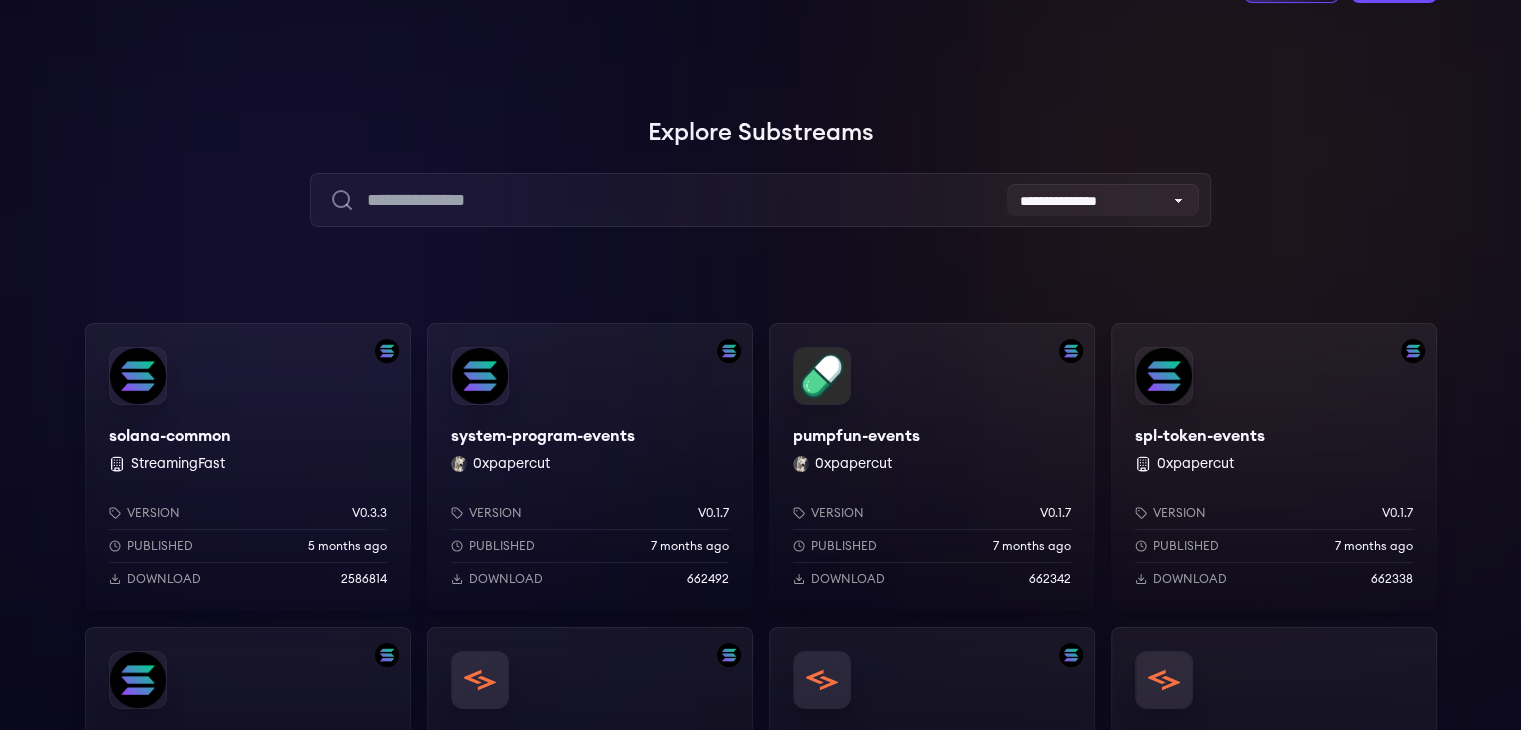 scroll, scrollTop: 0, scrollLeft: 0, axis: both 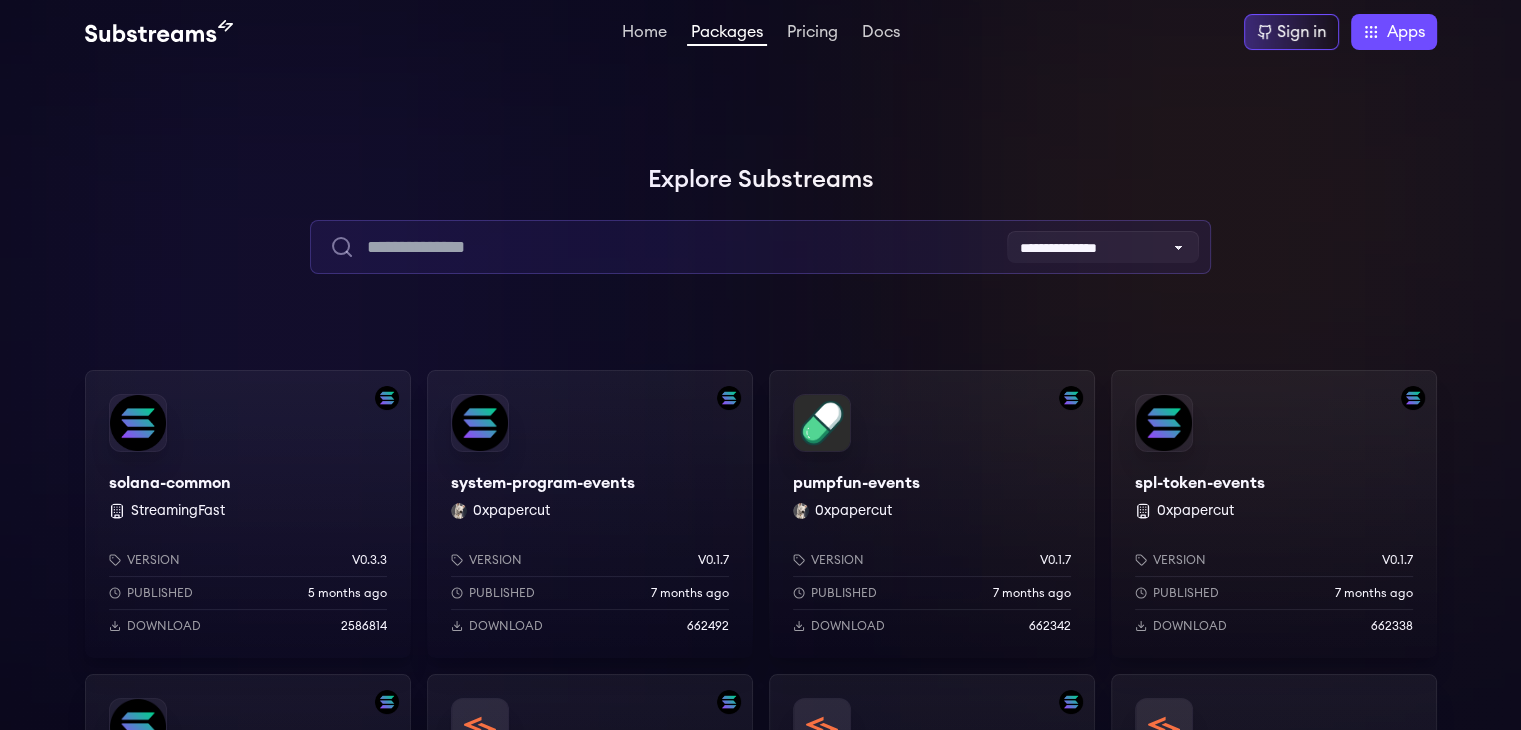 click at bounding box center [760, 247] 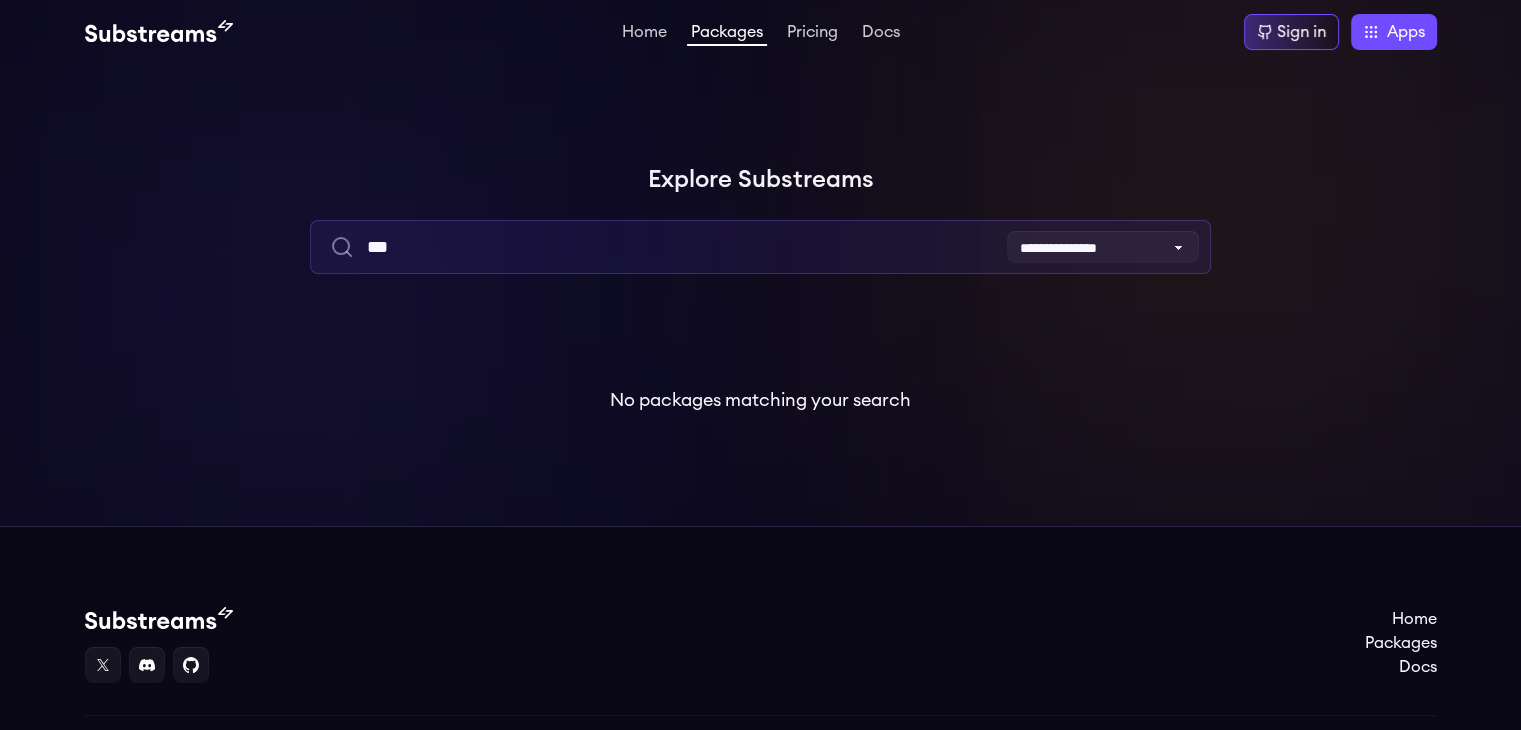 type on "***" 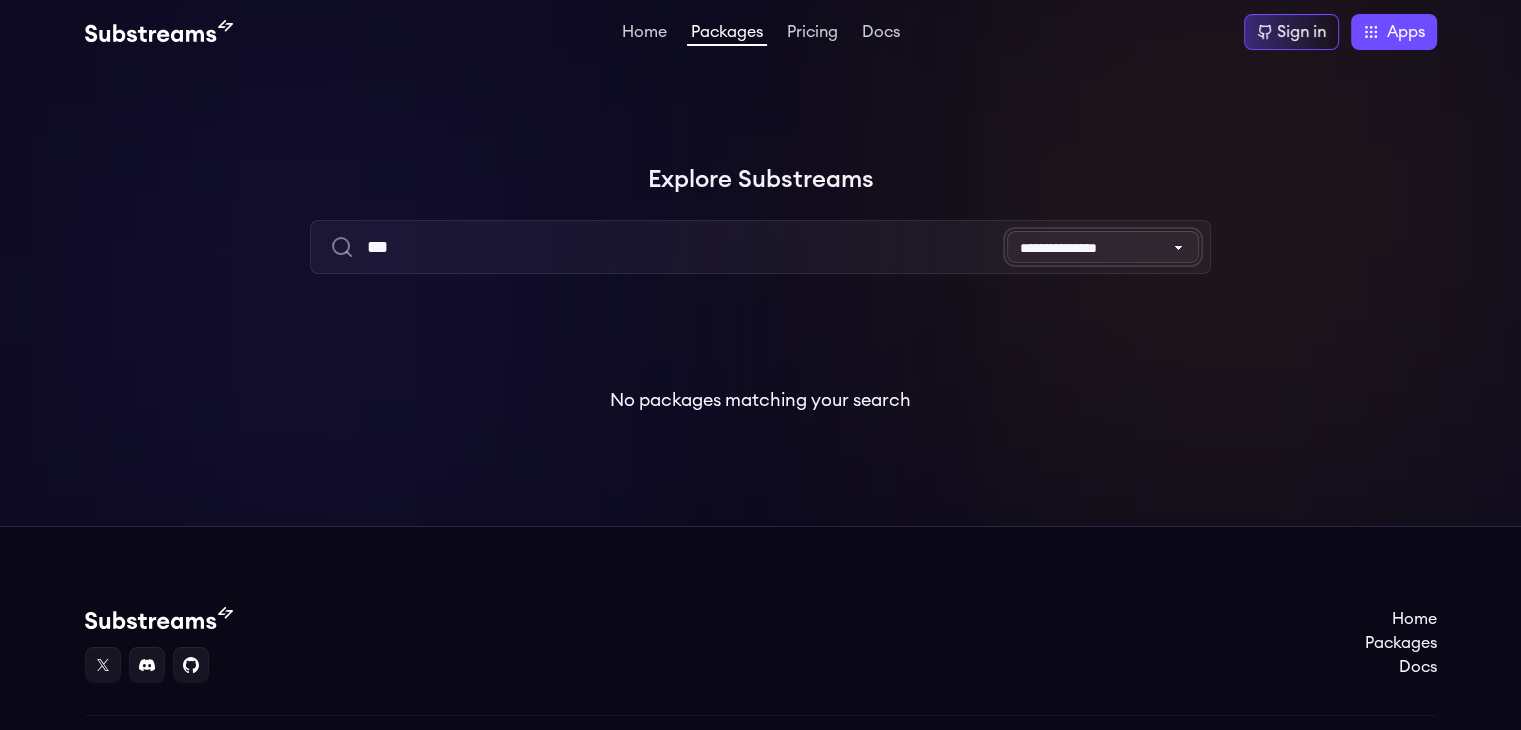 click on "**********" at bounding box center [1103, 247] 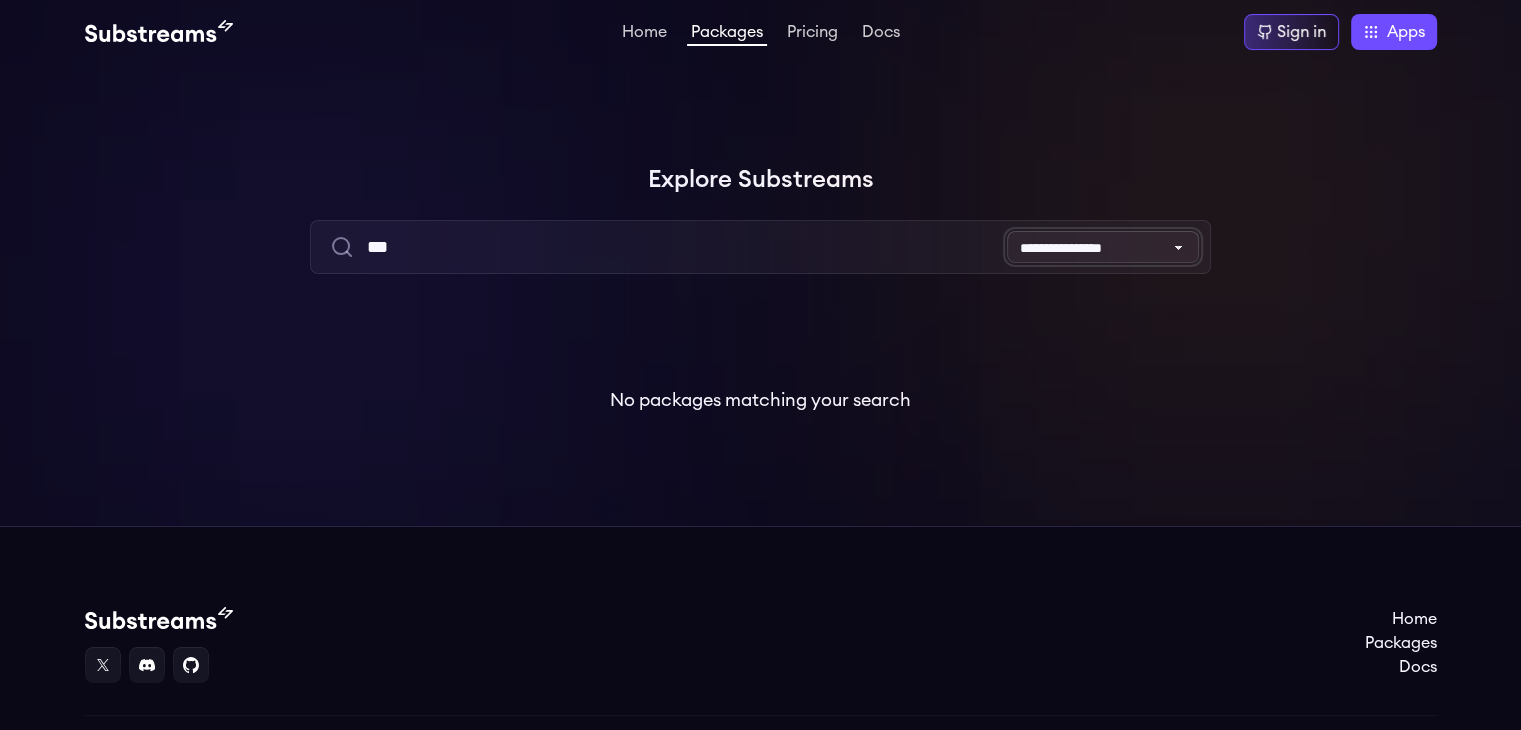 click on "**********" at bounding box center [1103, 247] 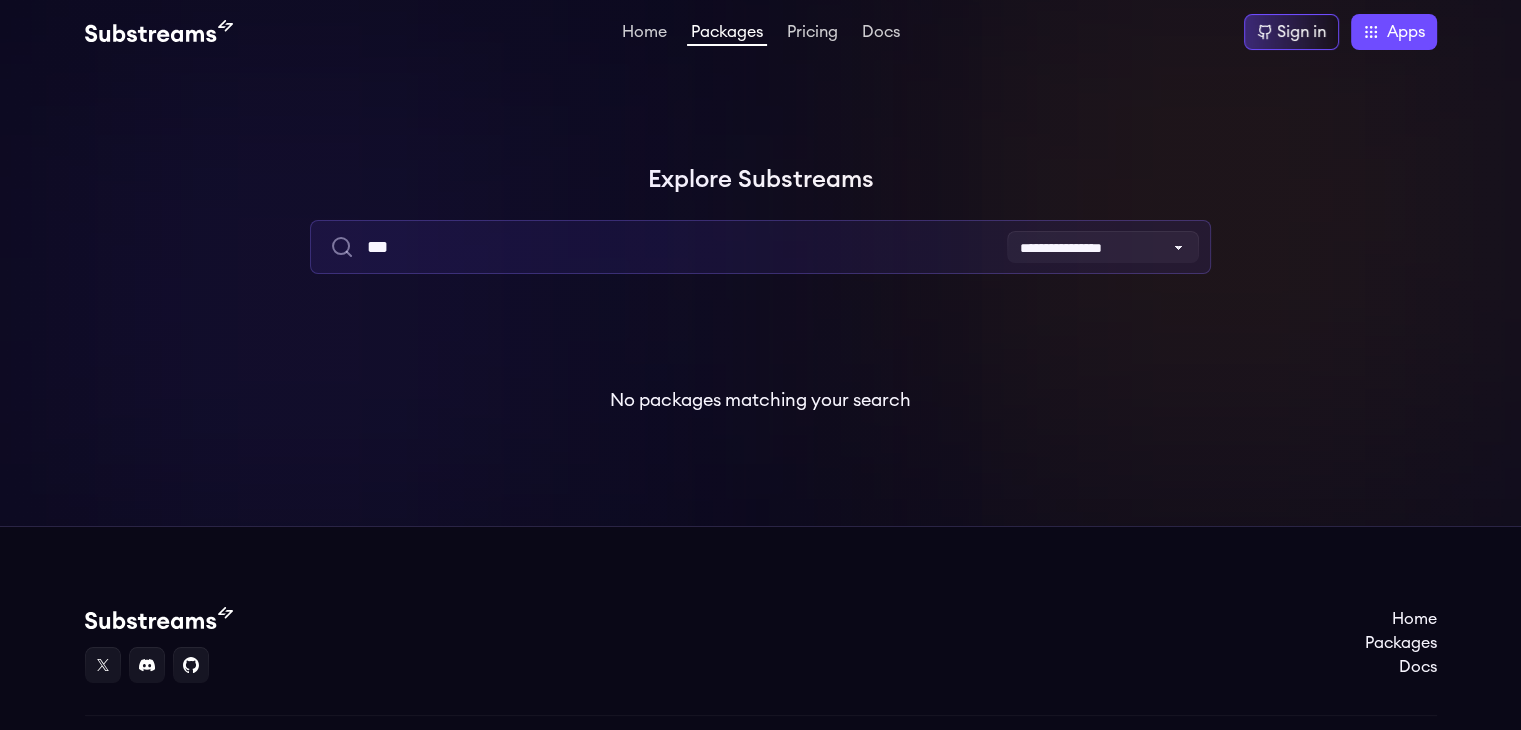 click on "***" at bounding box center (760, 247) 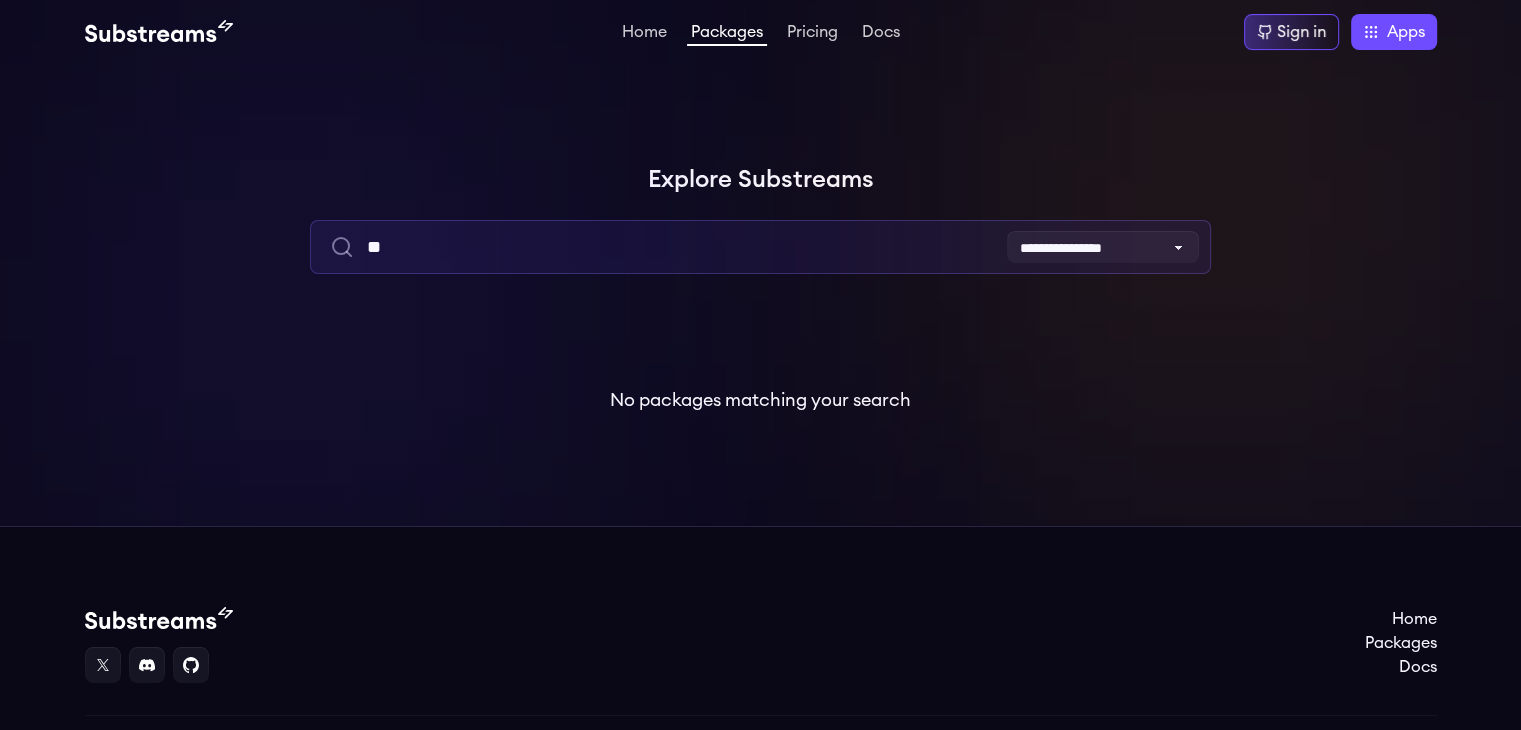 type on "*" 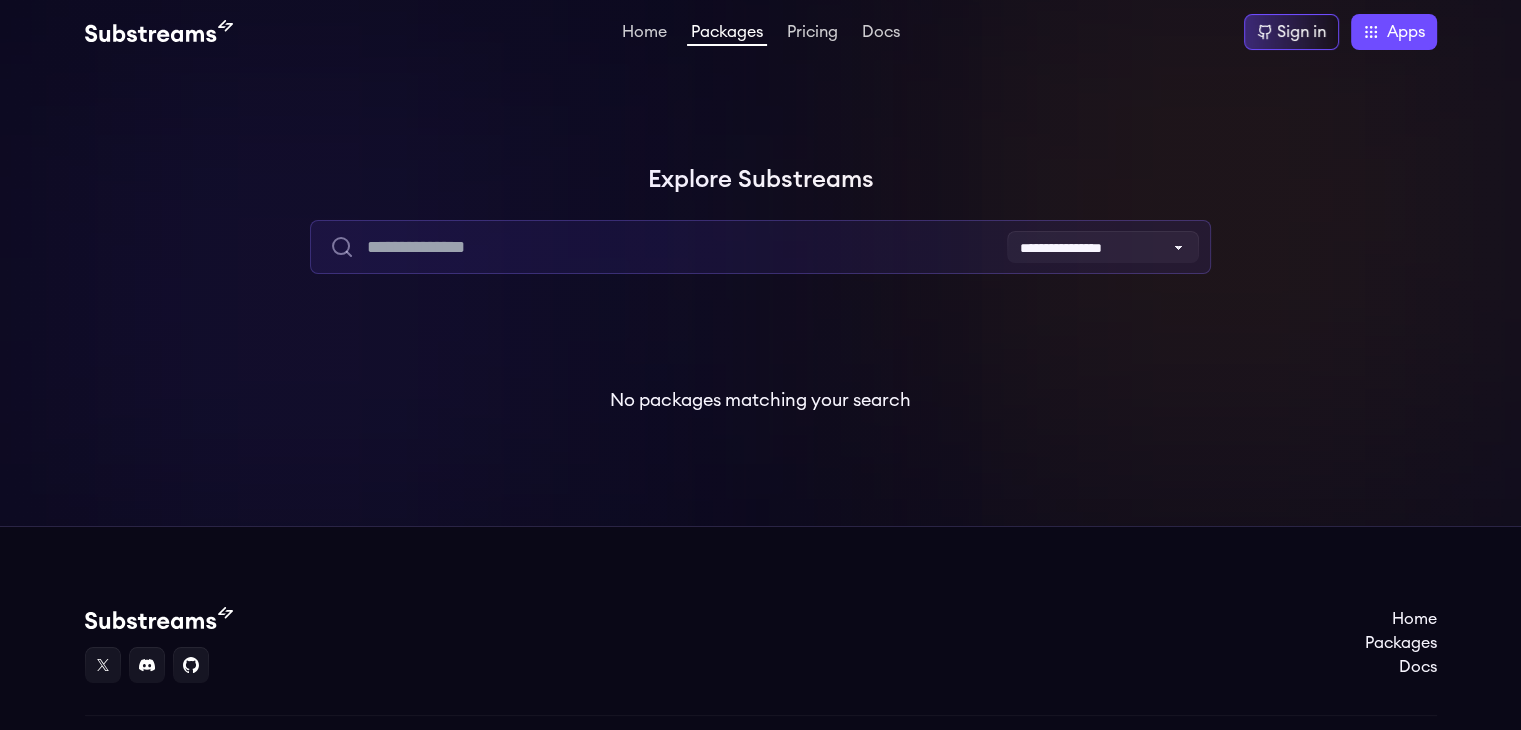 type 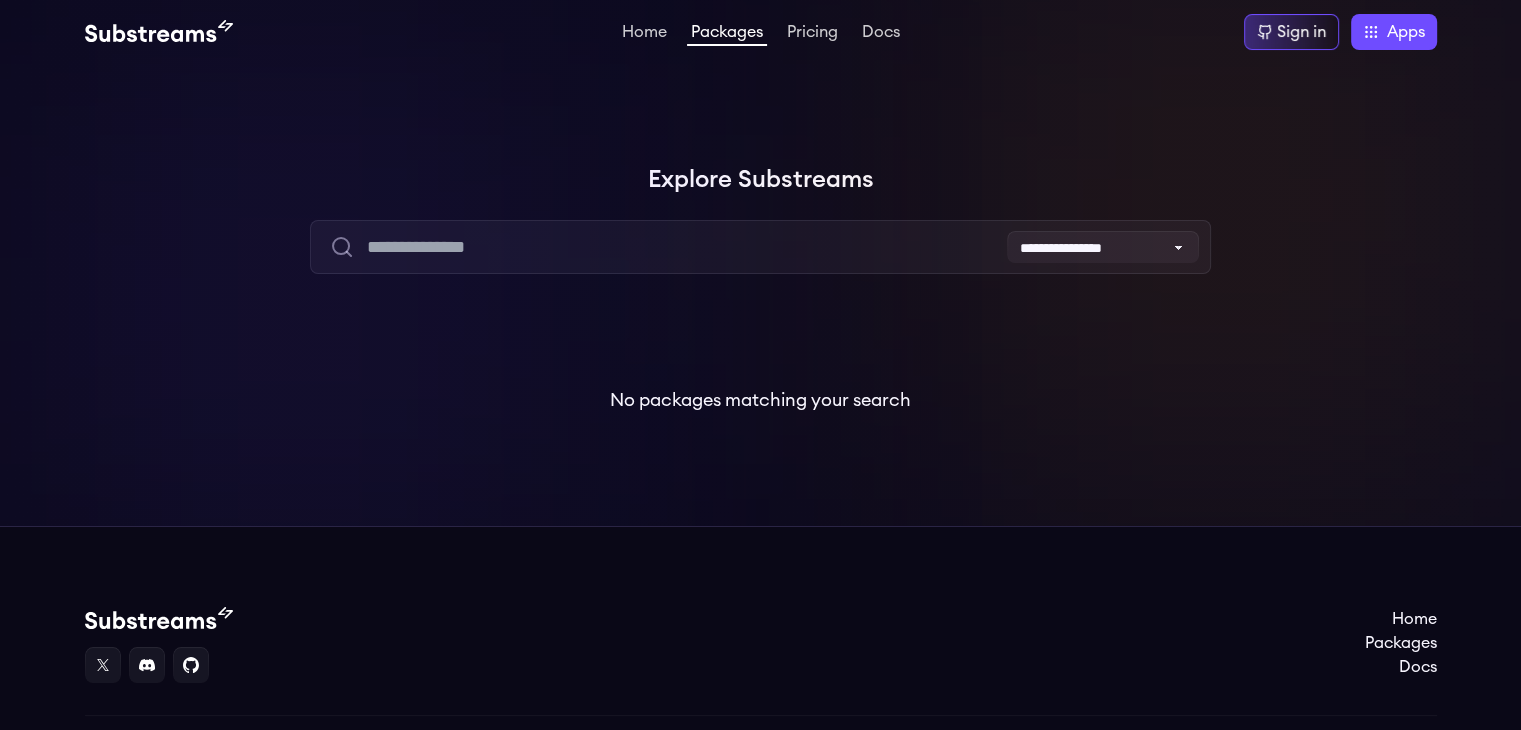 click at bounding box center (300, 300) 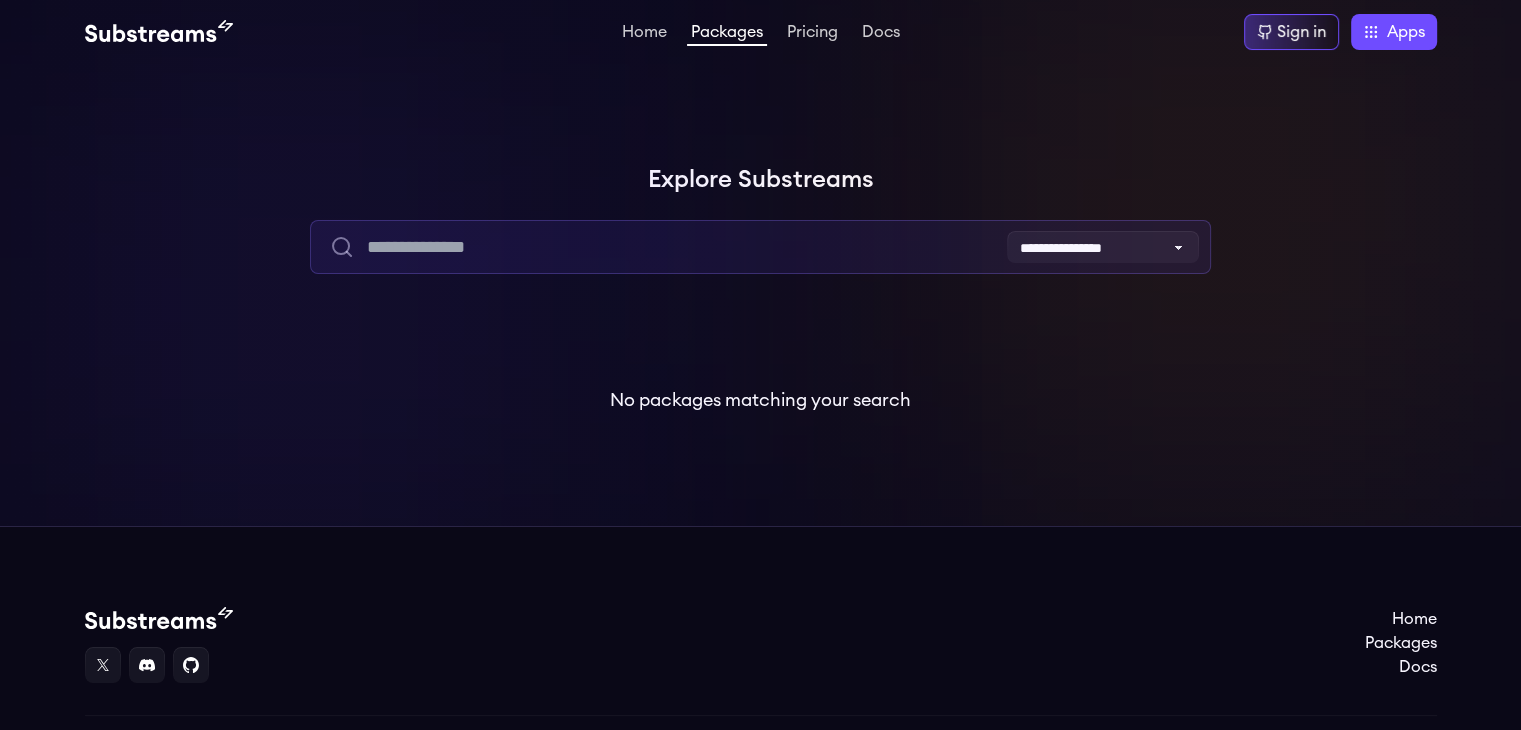 click at bounding box center [760, 247] 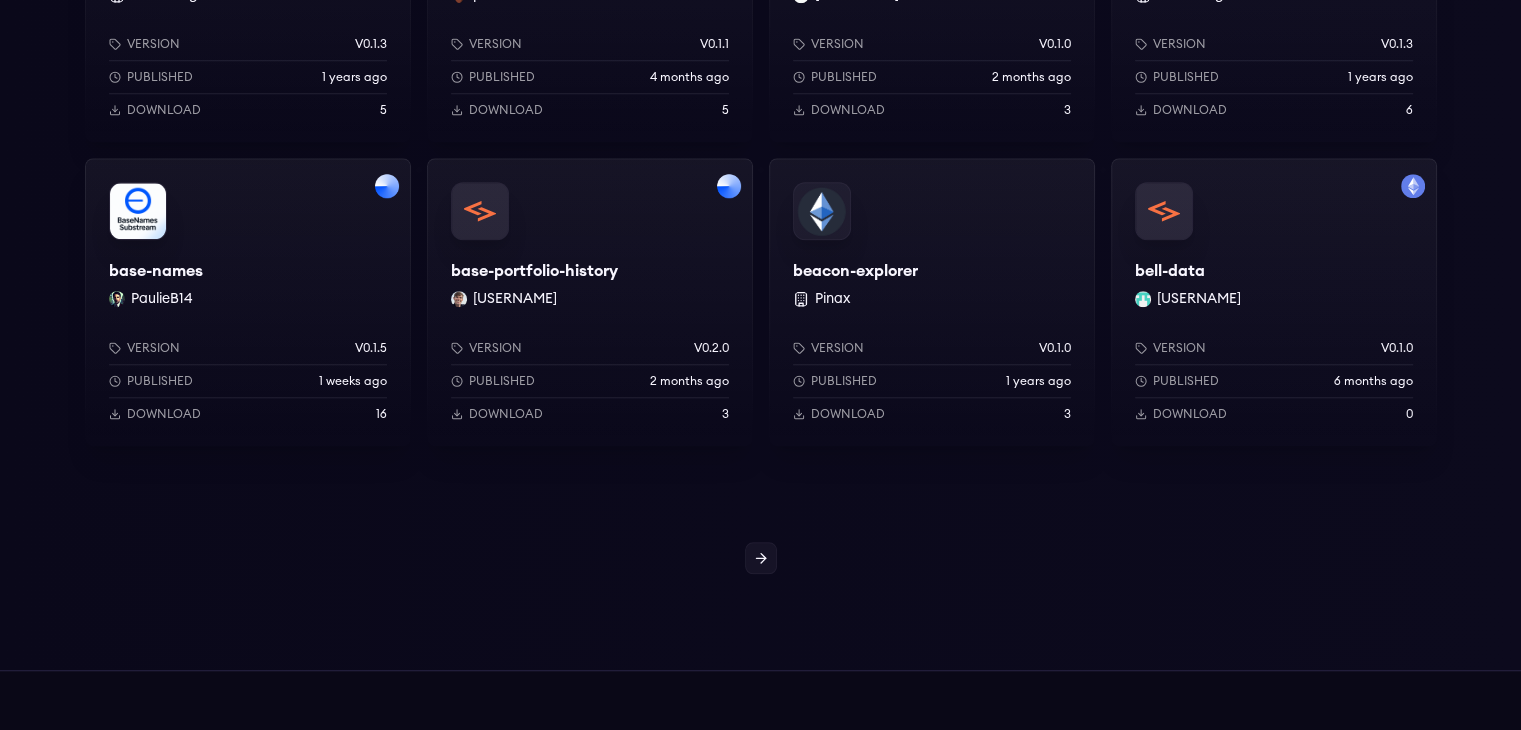 scroll, scrollTop: 1730, scrollLeft: 0, axis: vertical 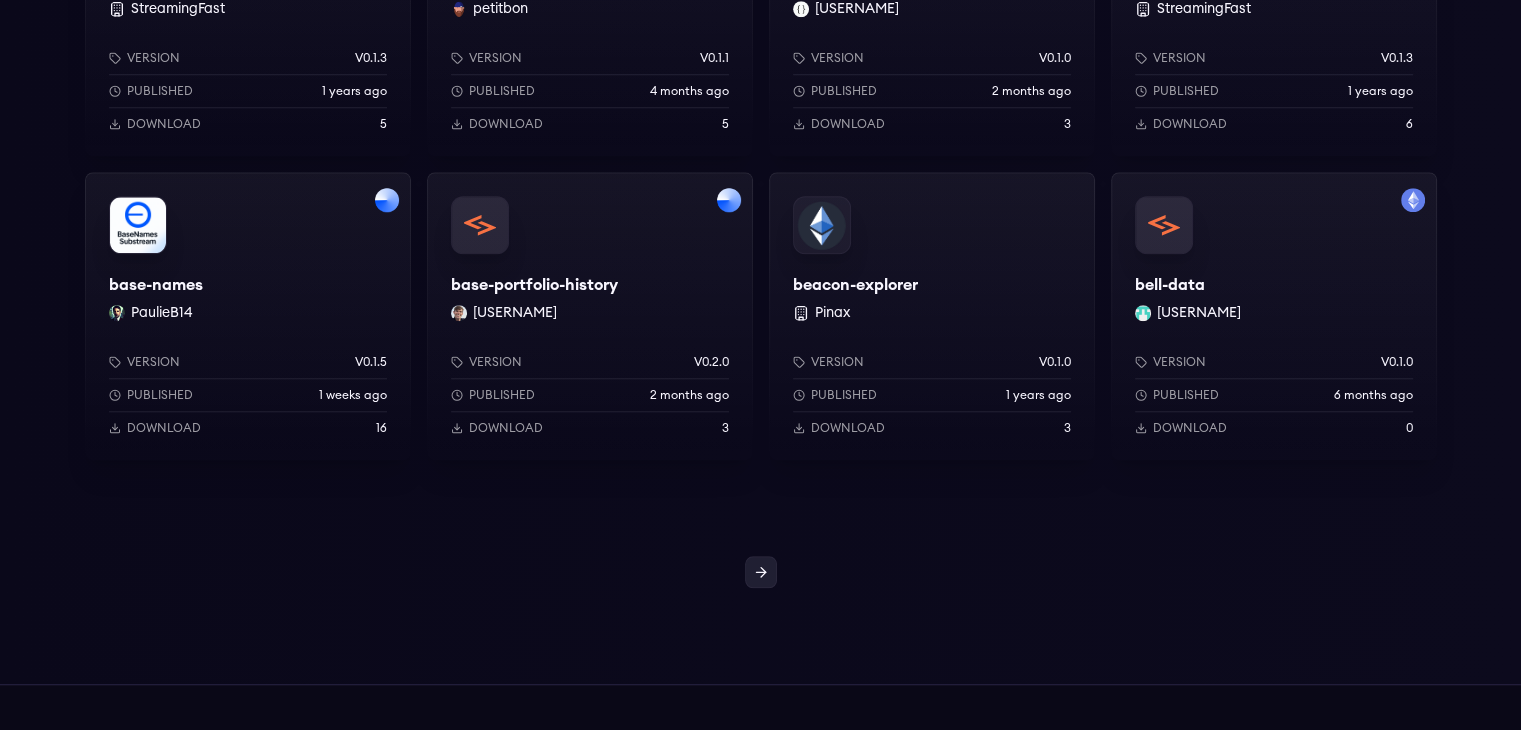 click at bounding box center [761, 572] 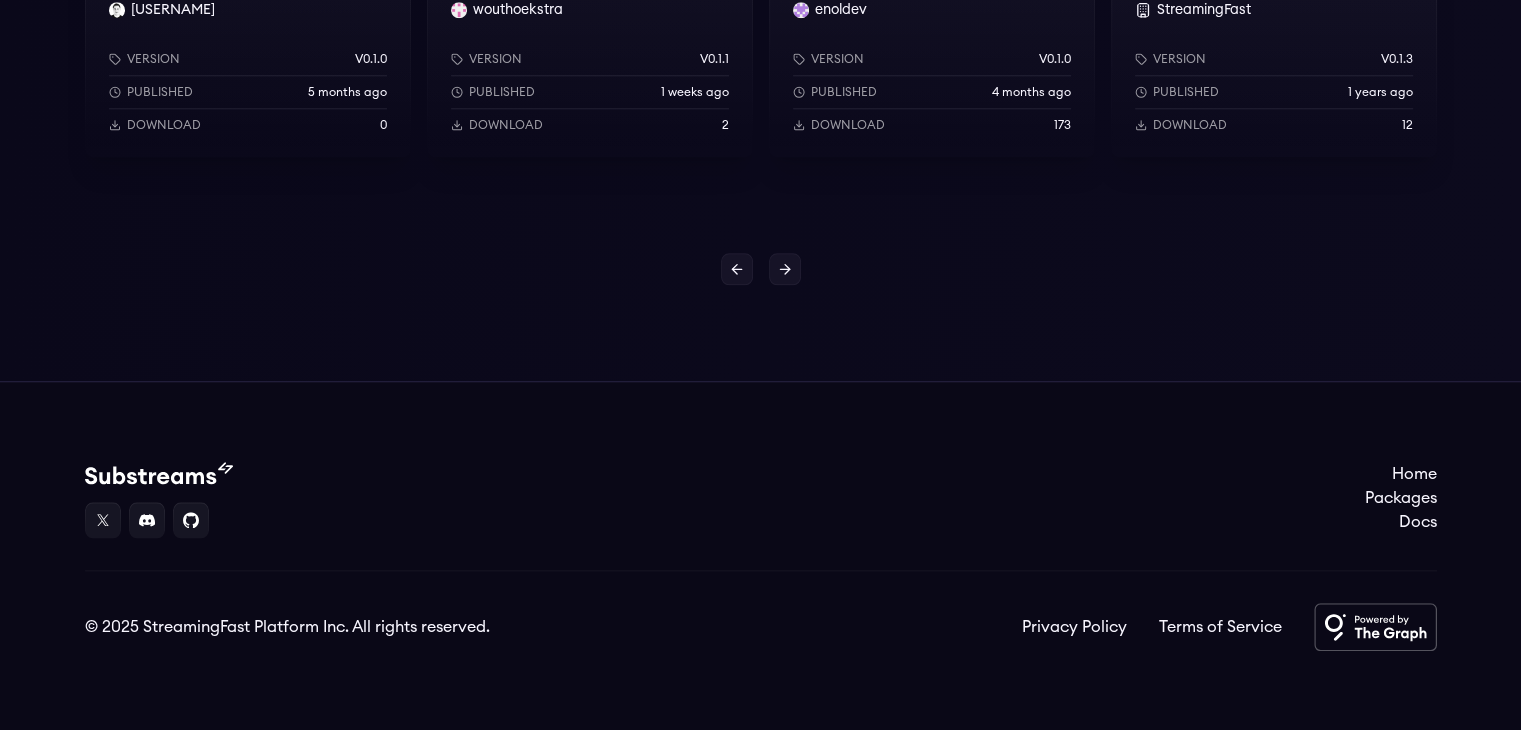 click at bounding box center [761, 570] 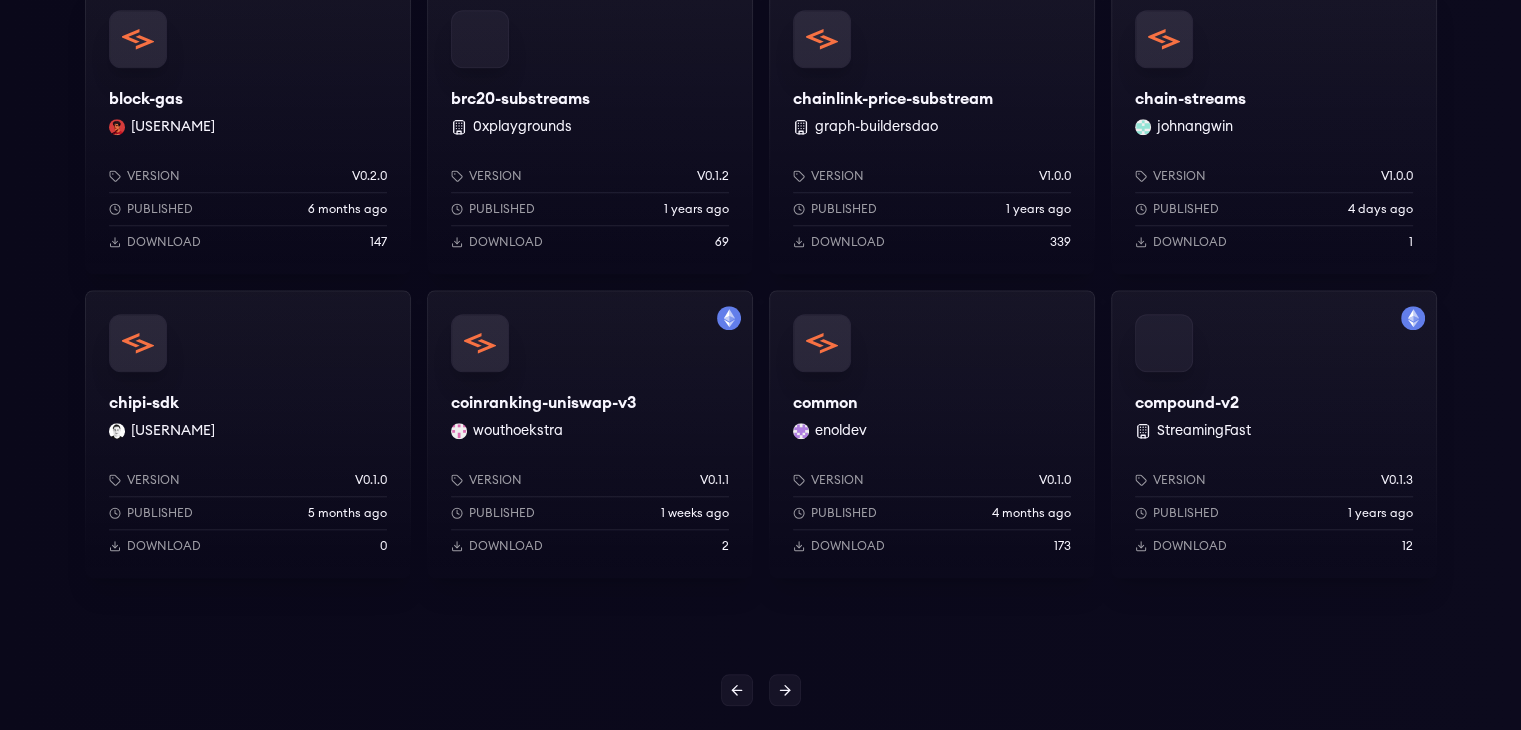 scroll, scrollTop: 1612, scrollLeft: 0, axis: vertical 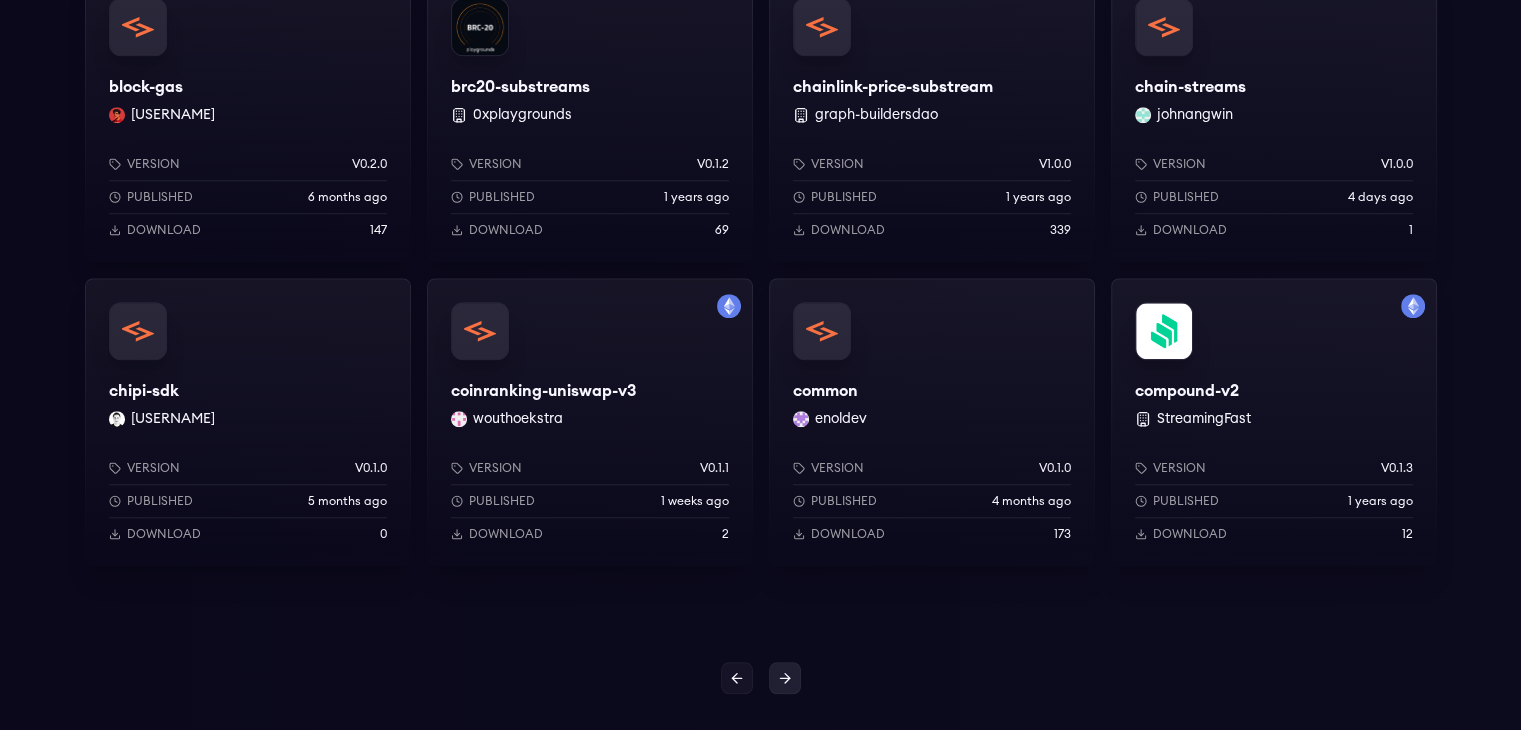 click at bounding box center (785, 678) 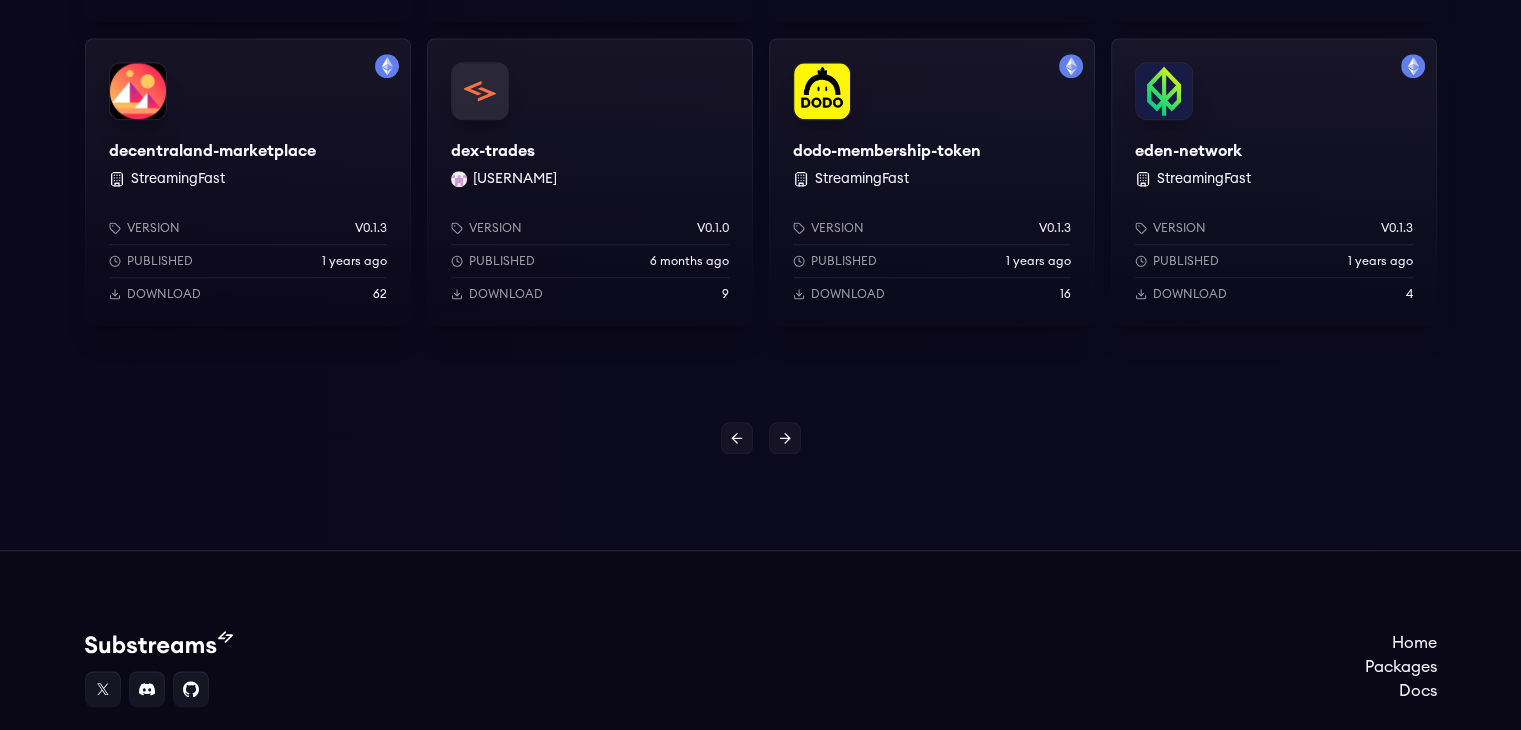 scroll, scrollTop: 1845, scrollLeft: 0, axis: vertical 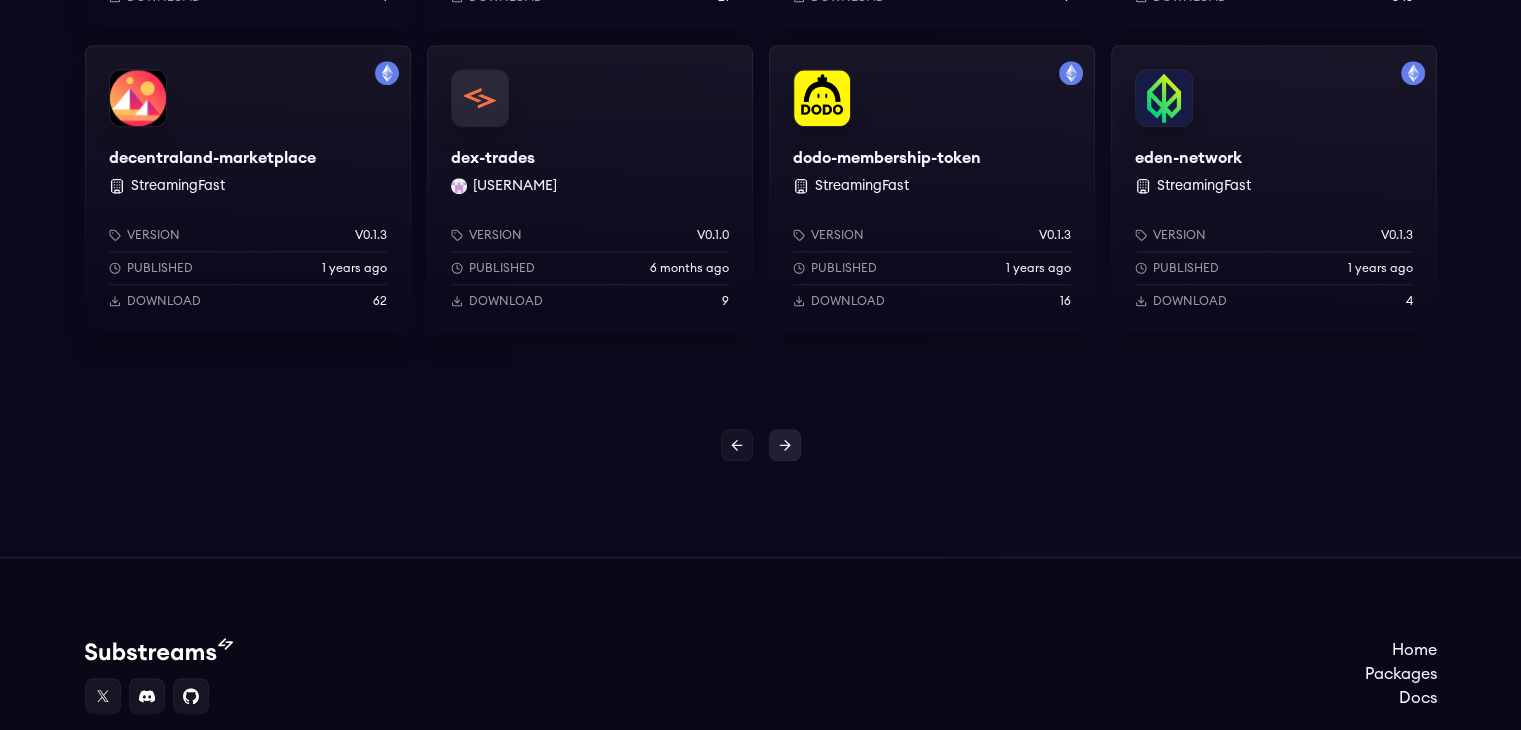 click 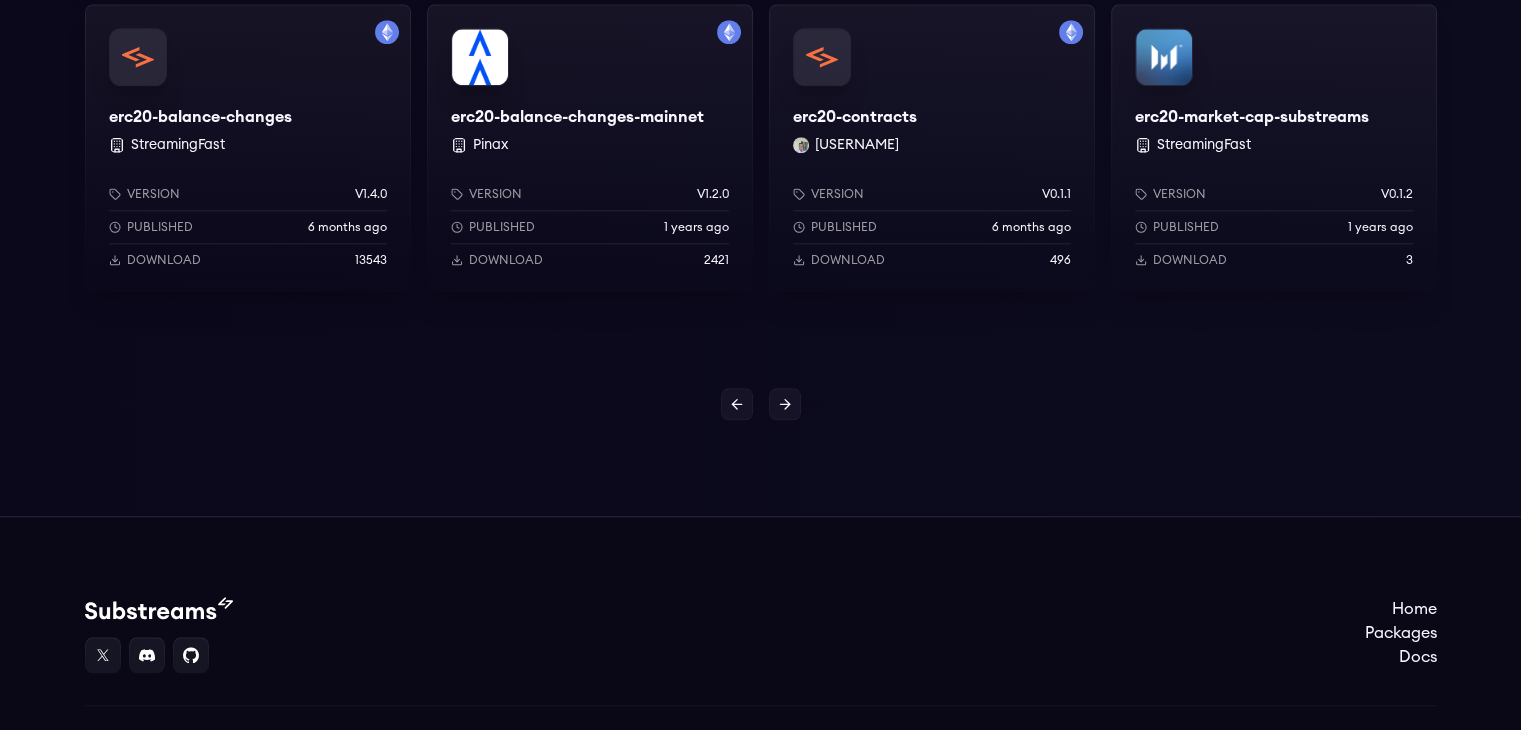 scroll, scrollTop: 1868, scrollLeft: 0, axis: vertical 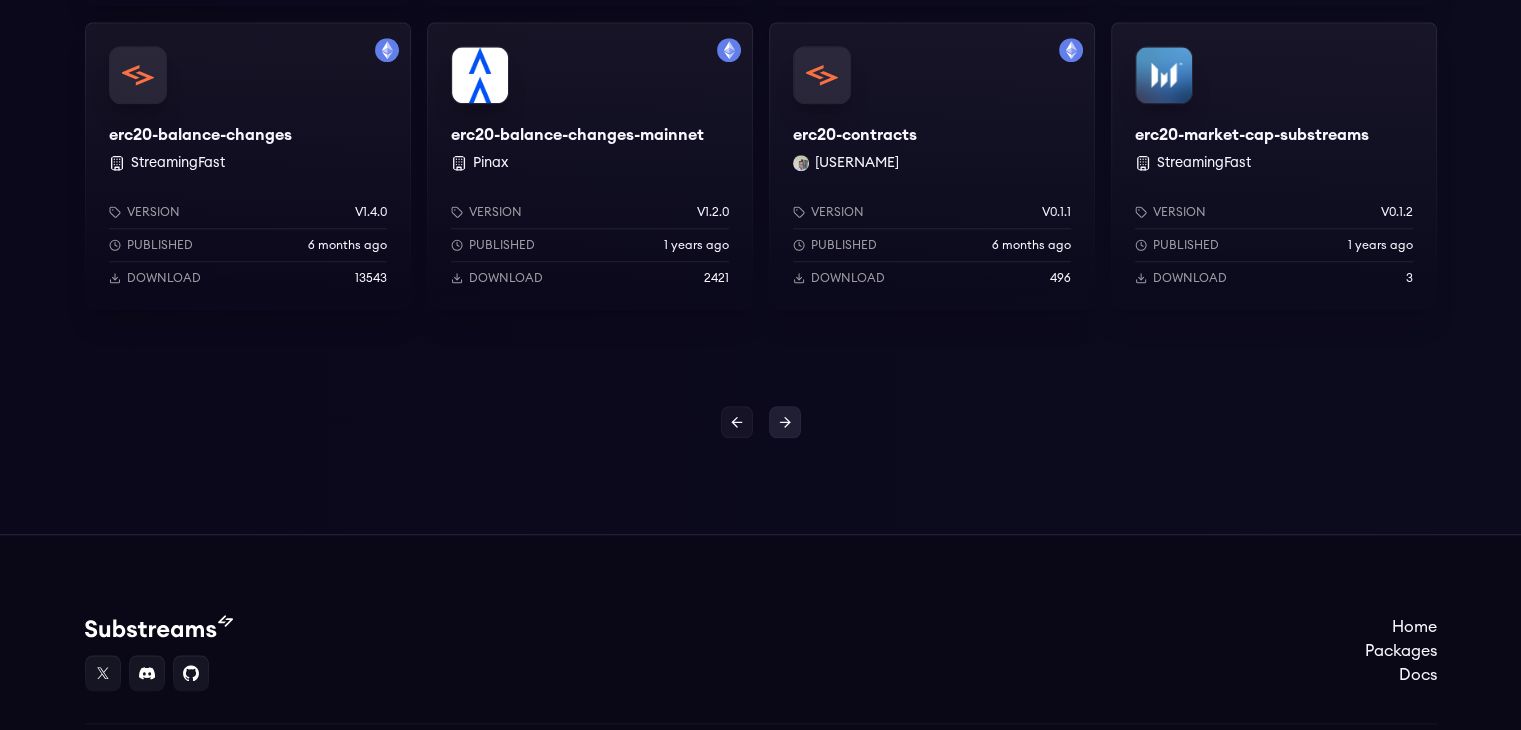 click 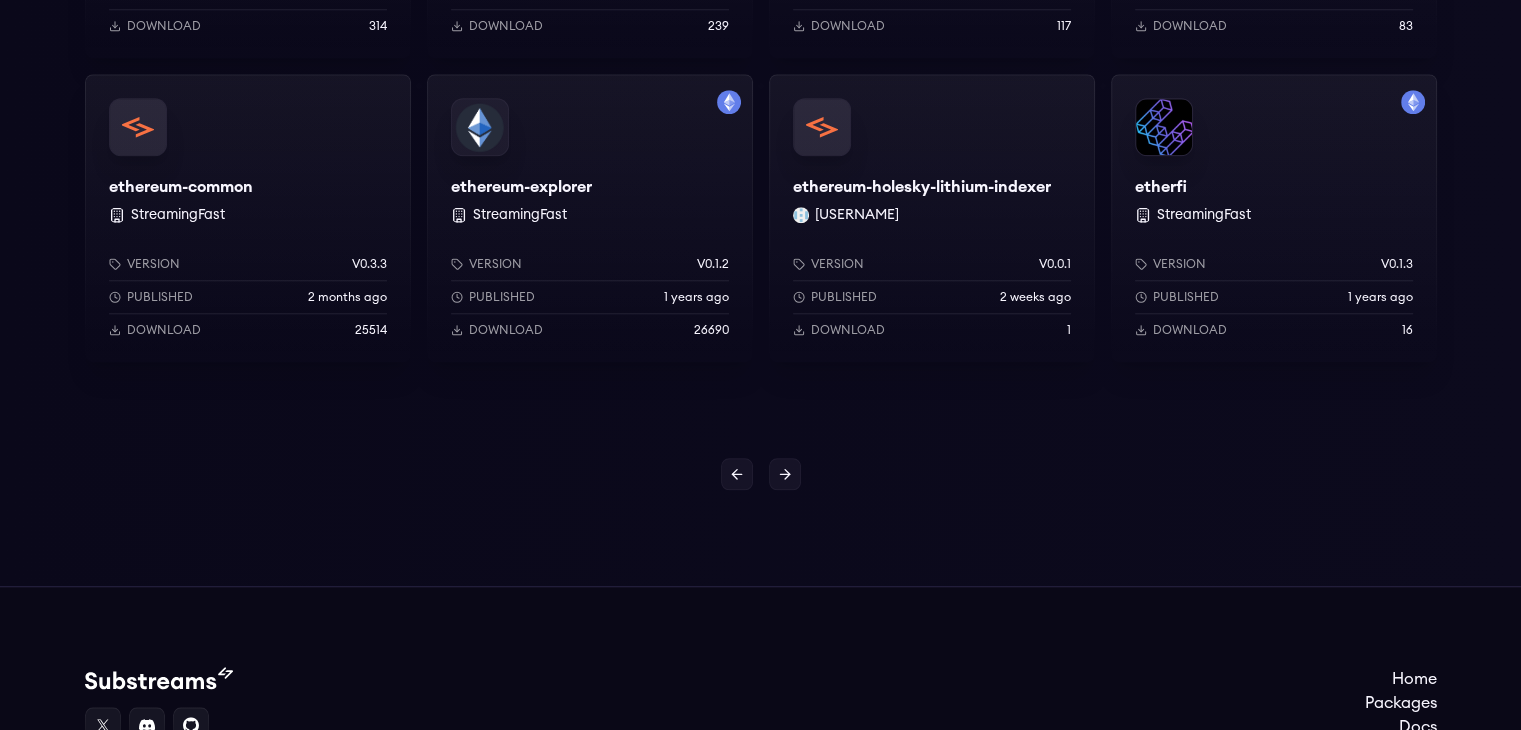 scroll, scrollTop: 1815, scrollLeft: 0, axis: vertical 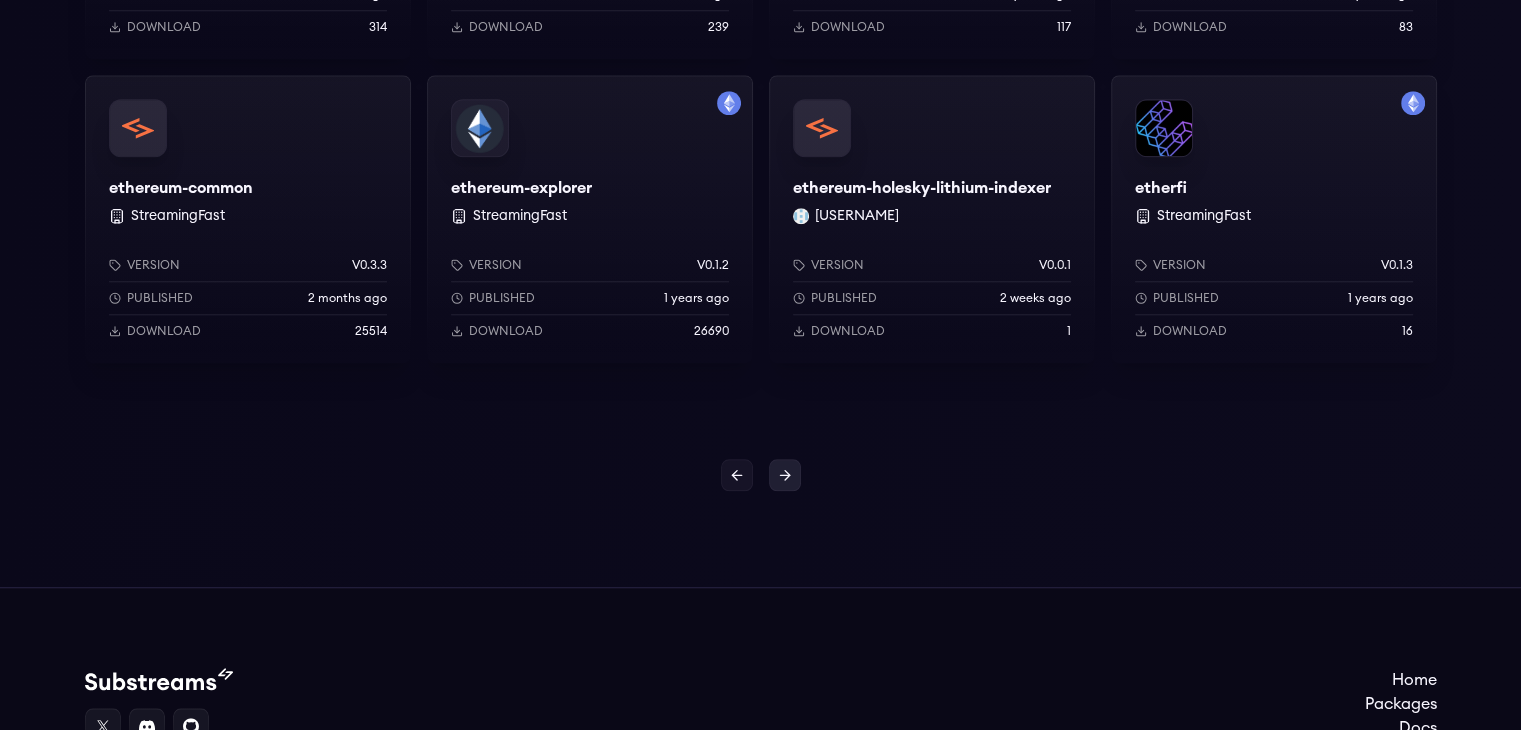 click at bounding box center (785, 475) 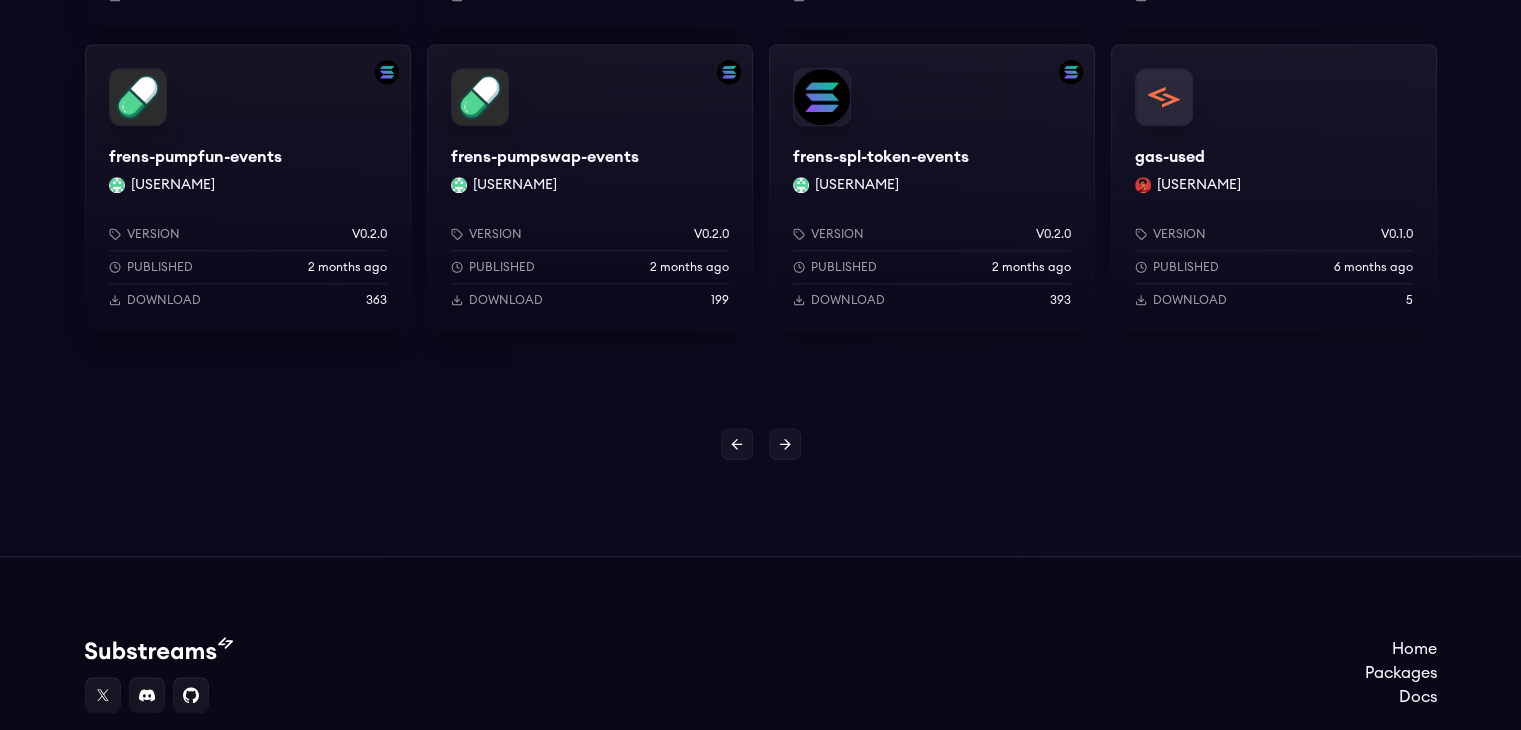 scroll, scrollTop: 1842, scrollLeft: 0, axis: vertical 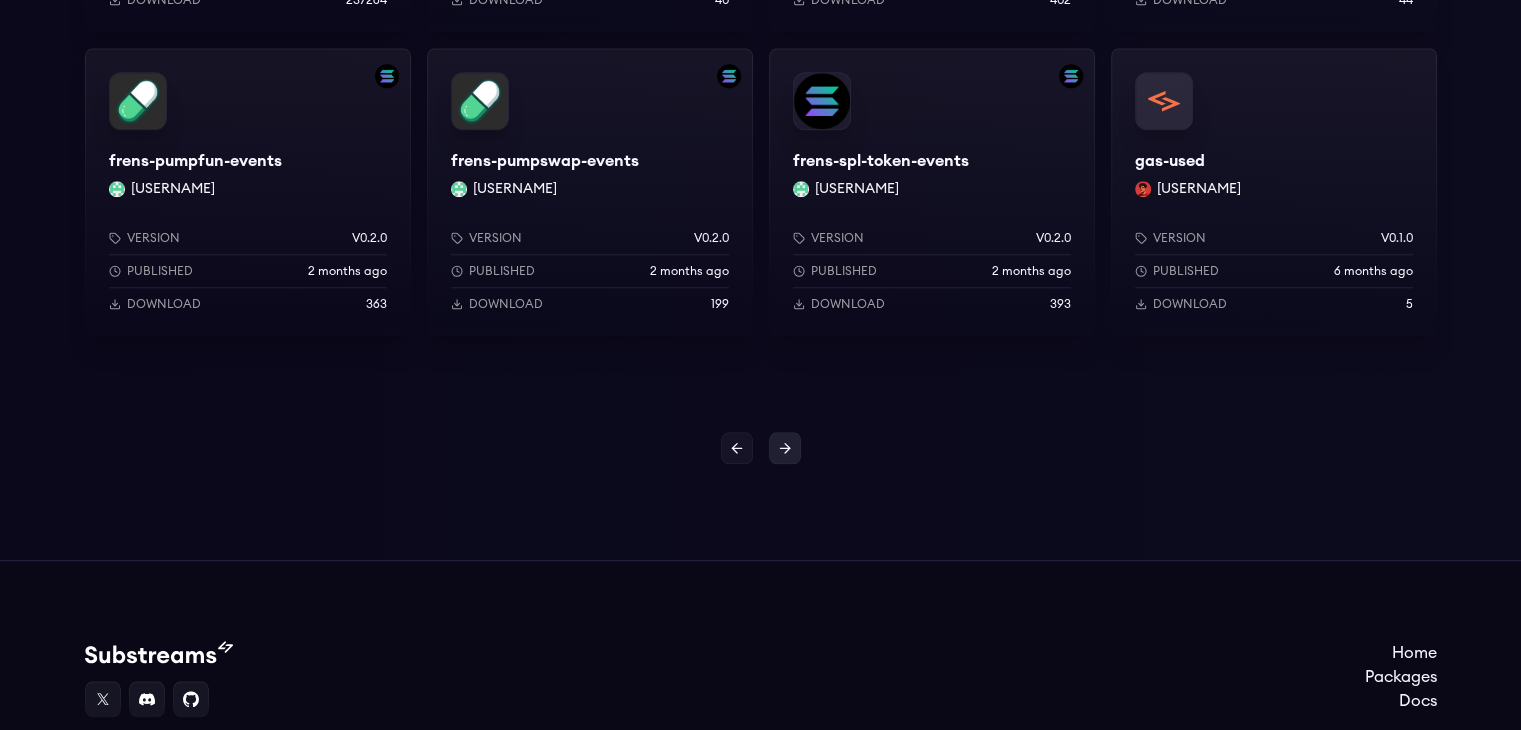 click 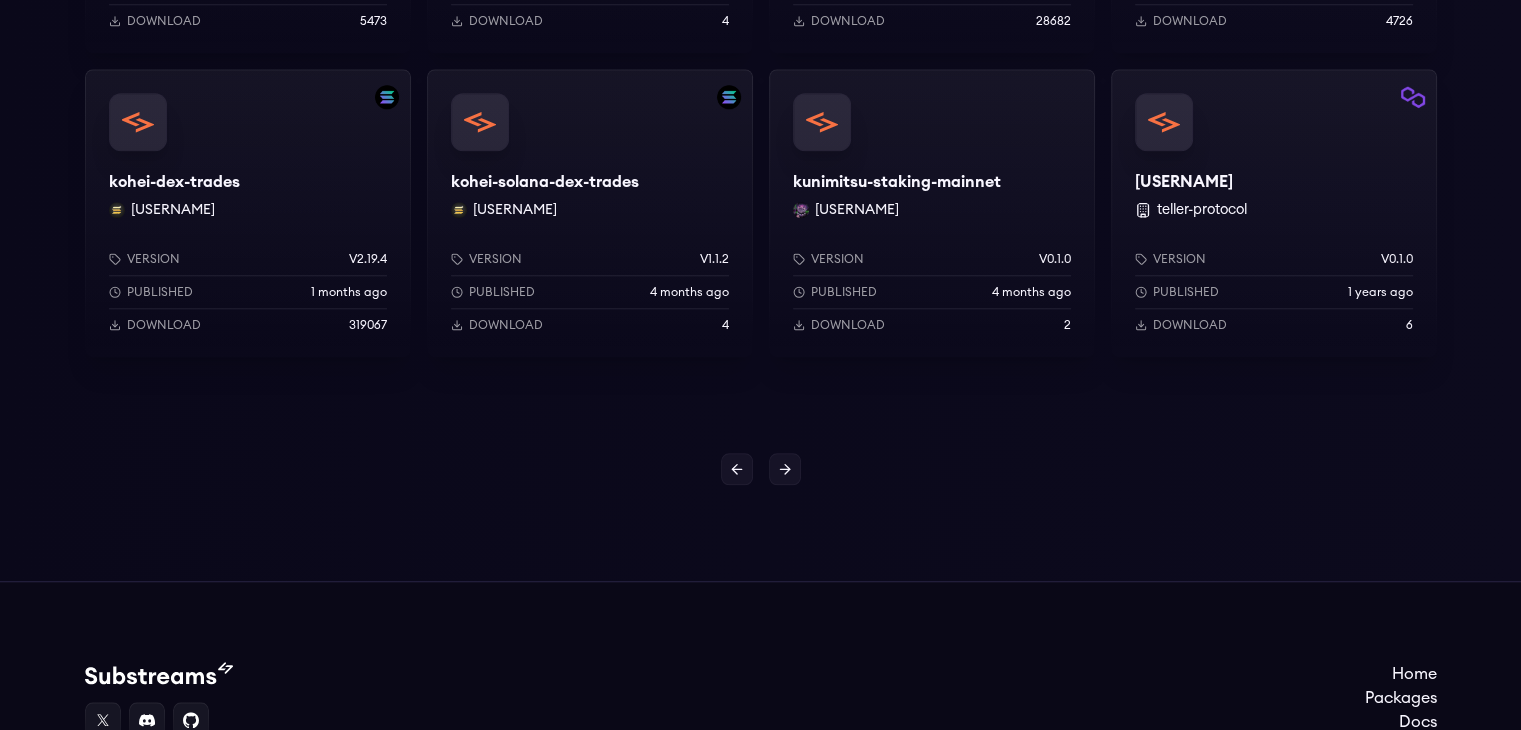 scroll, scrollTop: 1820, scrollLeft: 0, axis: vertical 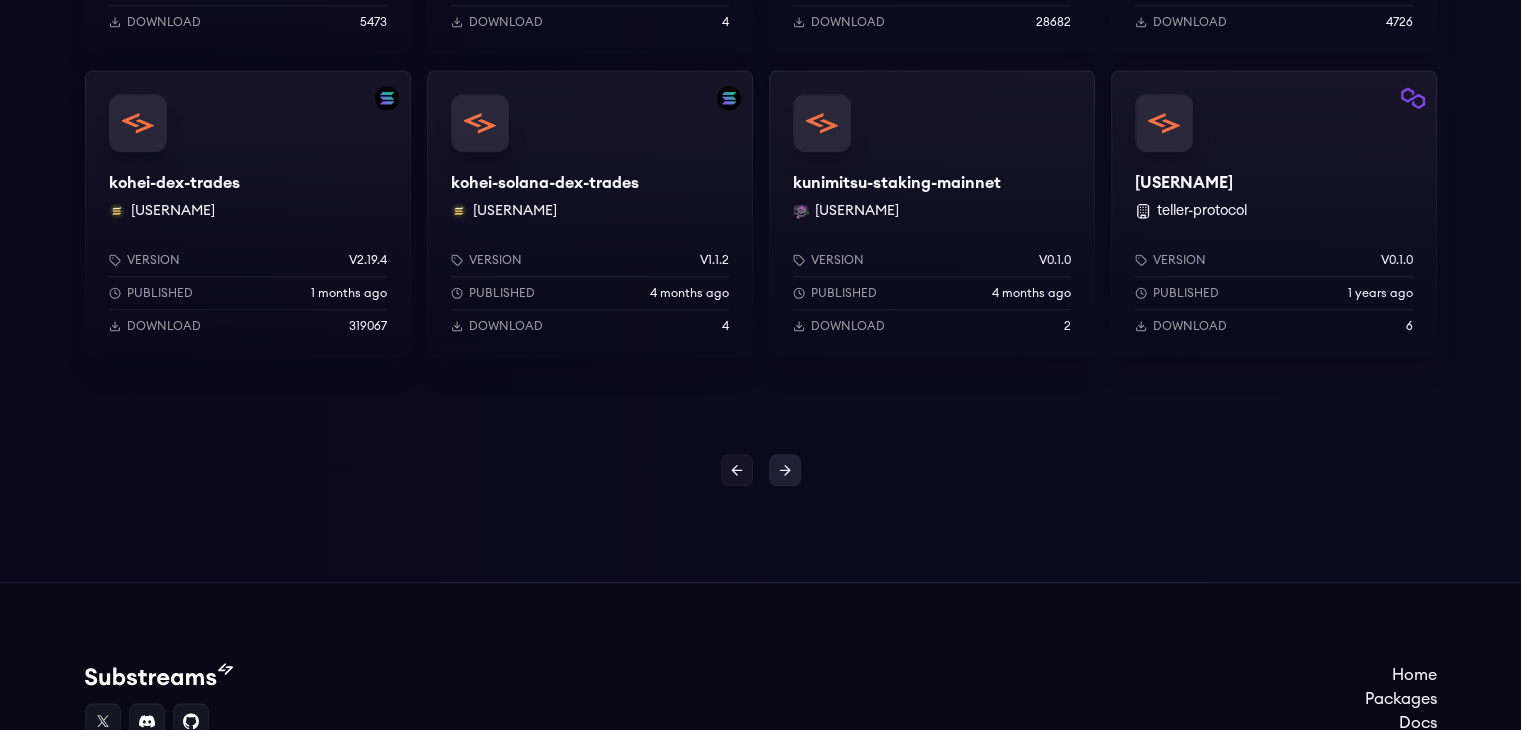 click 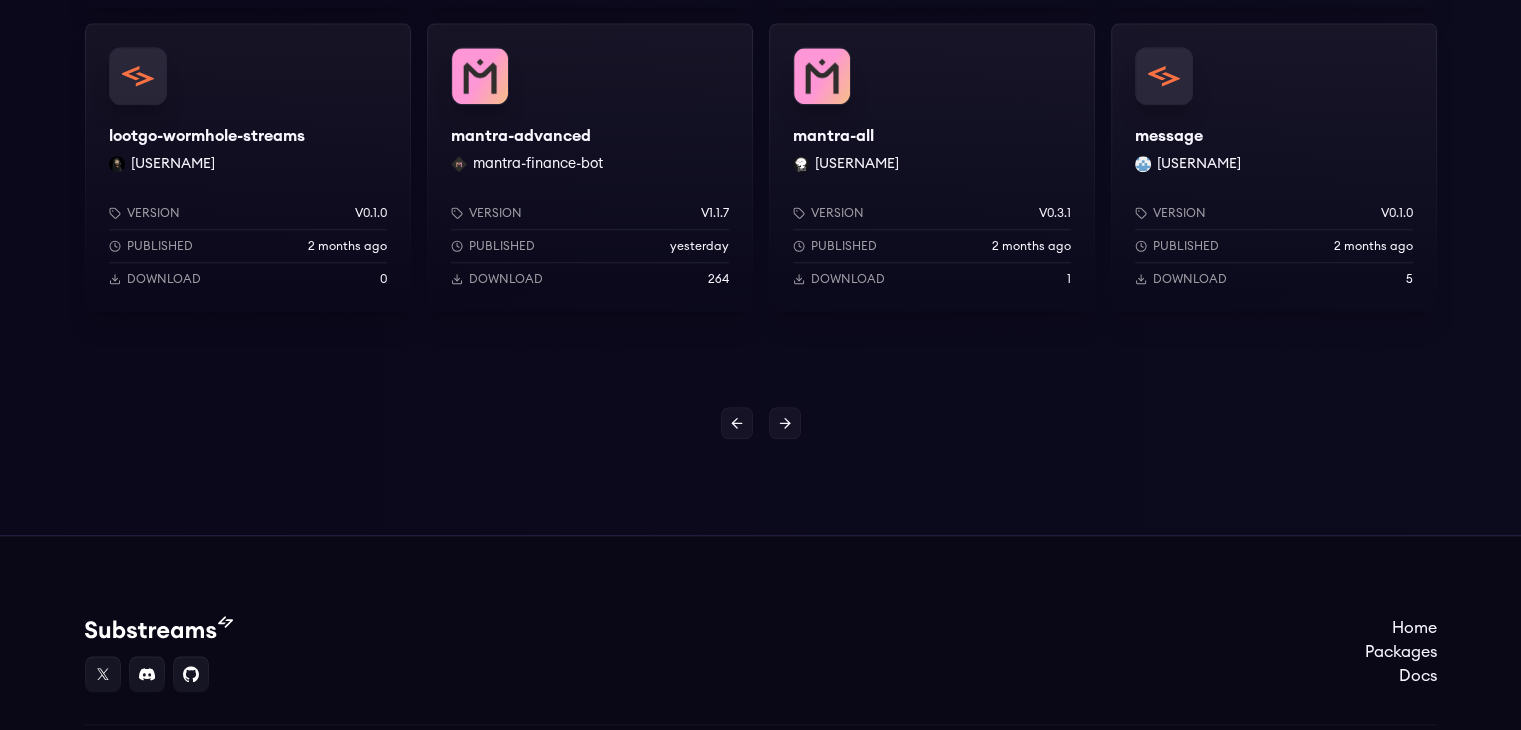 scroll, scrollTop: 1861, scrollLeft: 0, axis: vertical 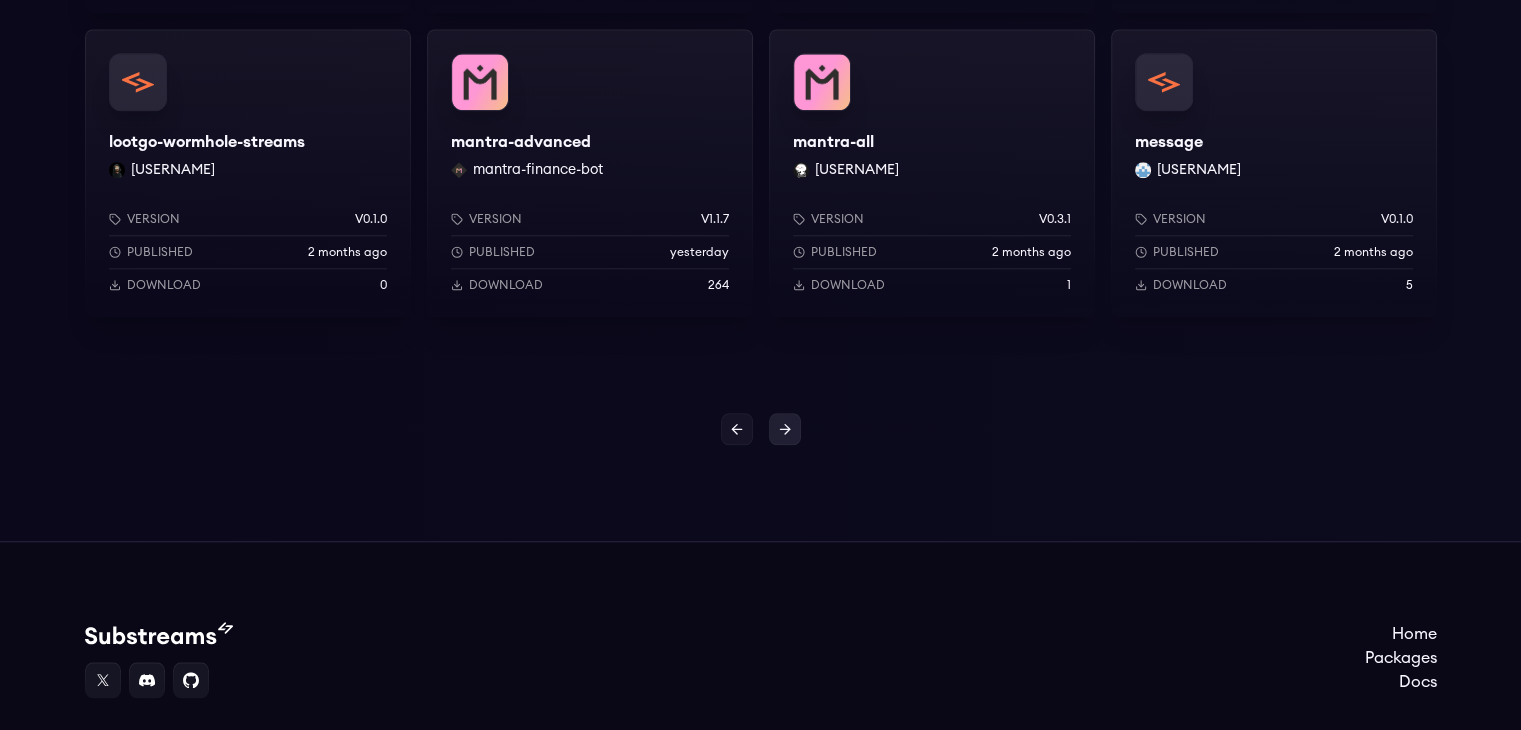 click 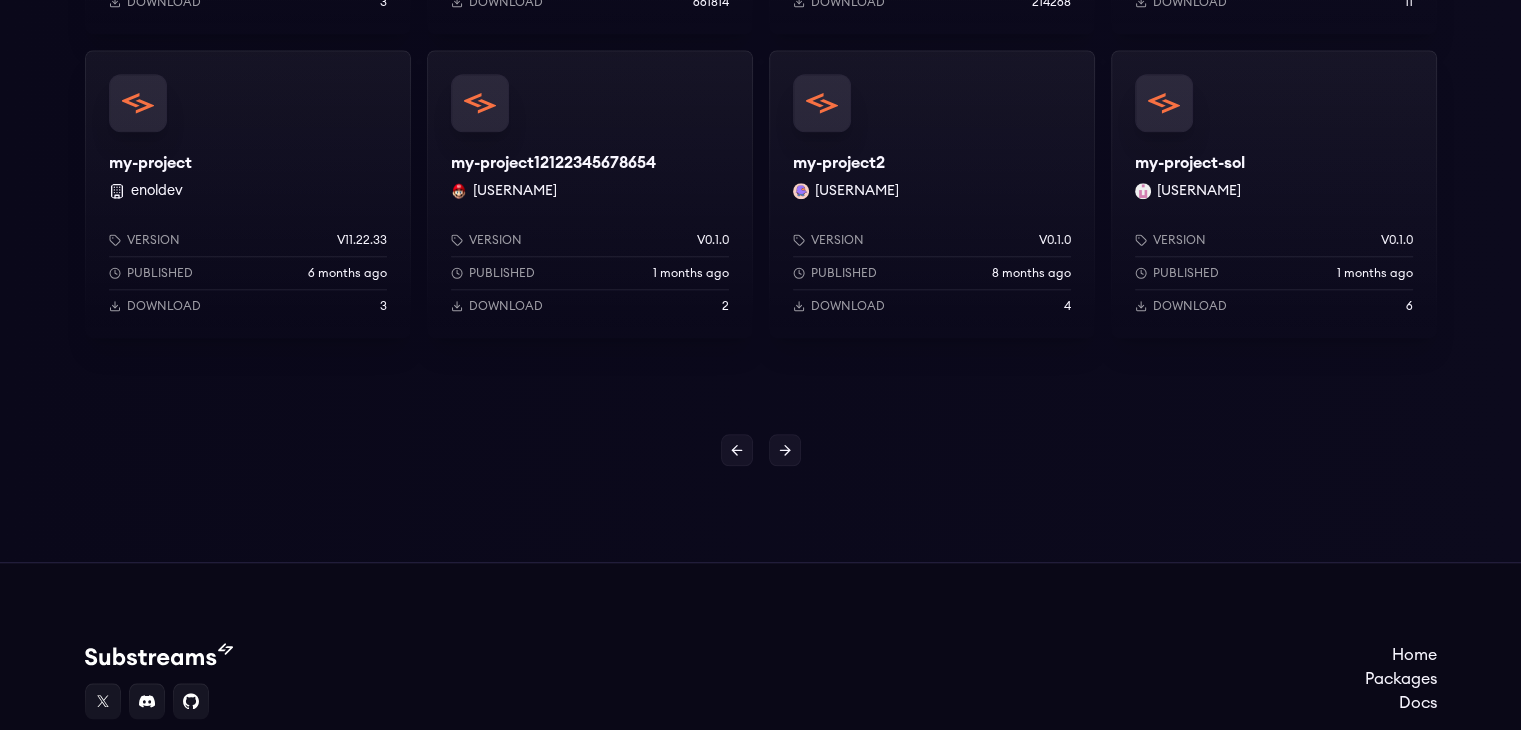 scroll, scrollTop: 1830, scrollLeft: 0, axis: vertical 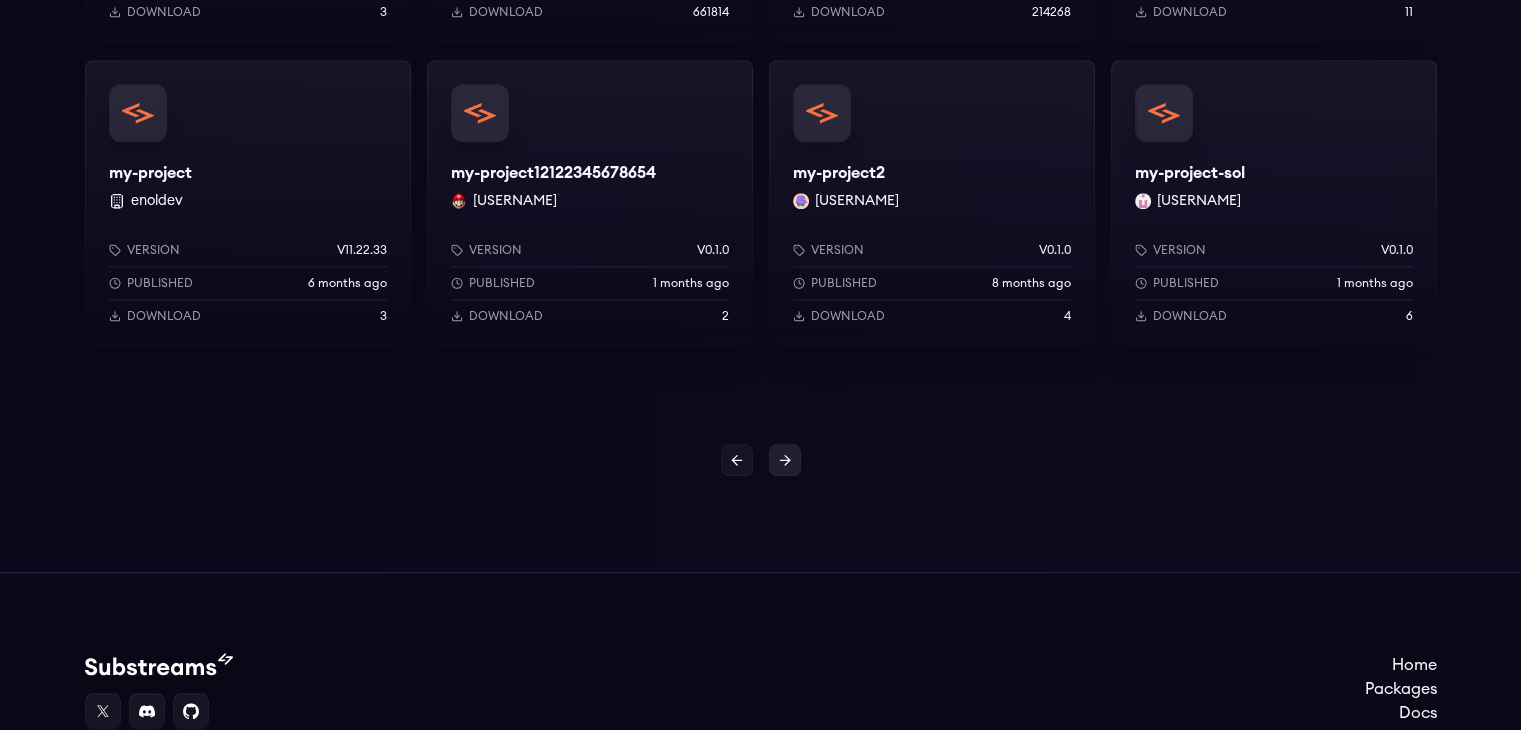 click 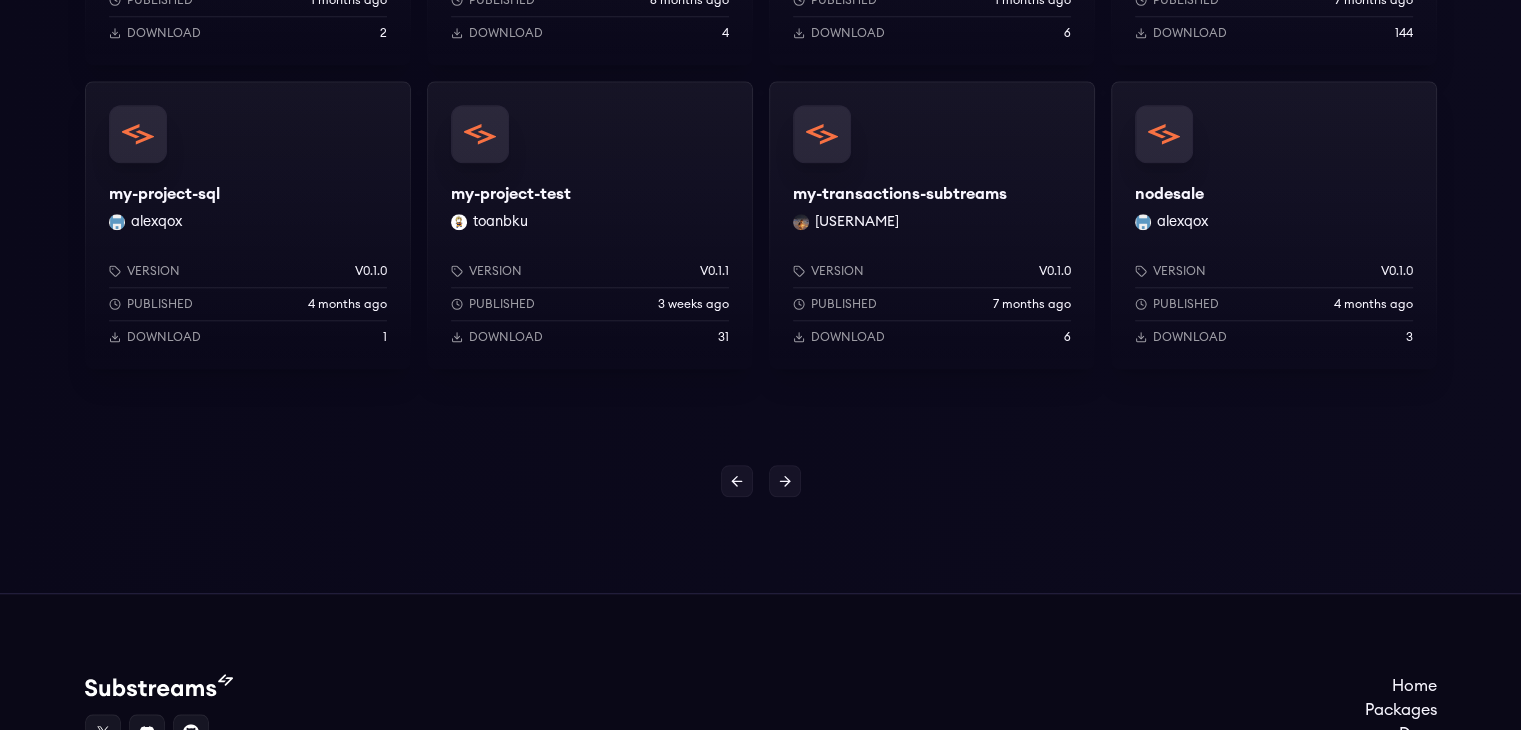 scroll, scrollTop: 1805, scrollLeft: 0, axis: vertical 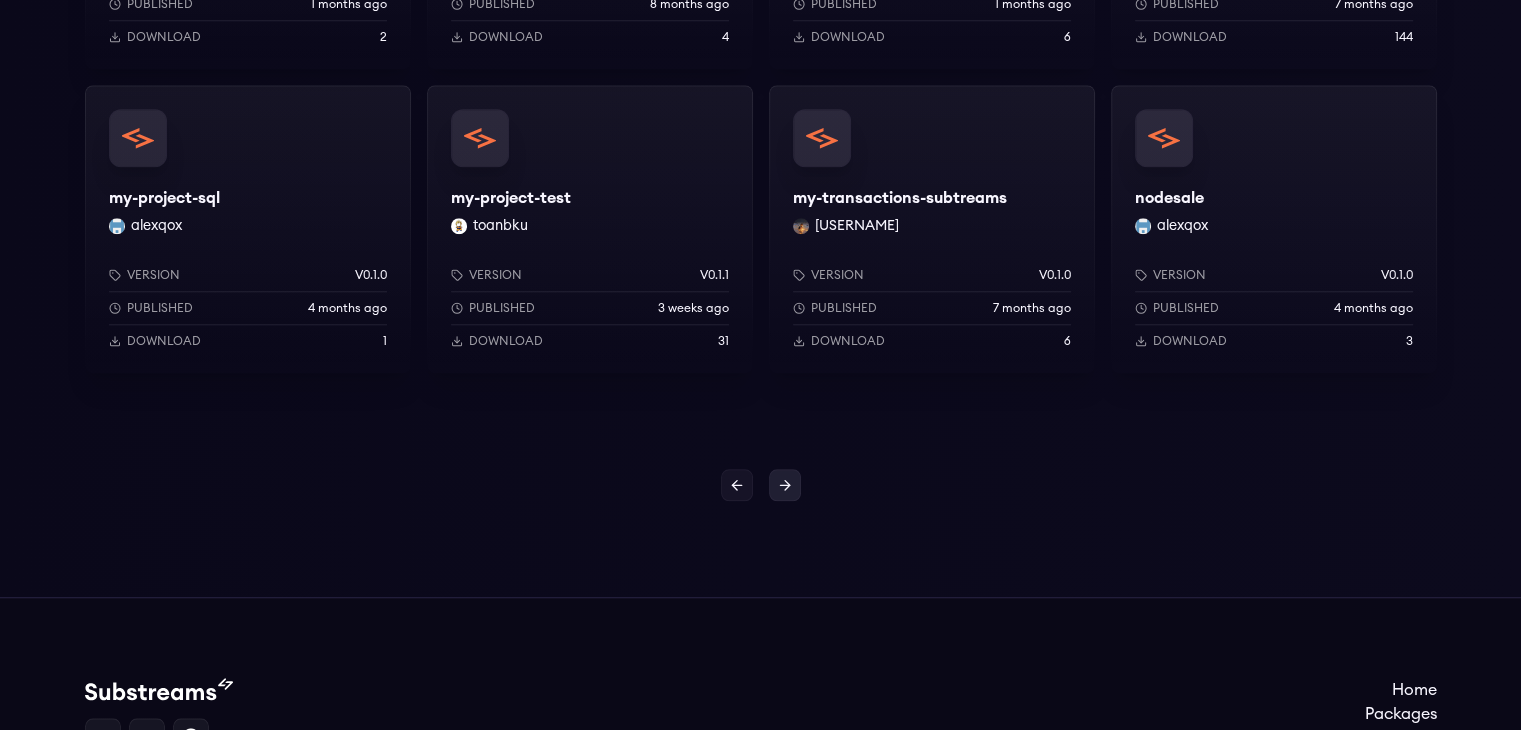 click 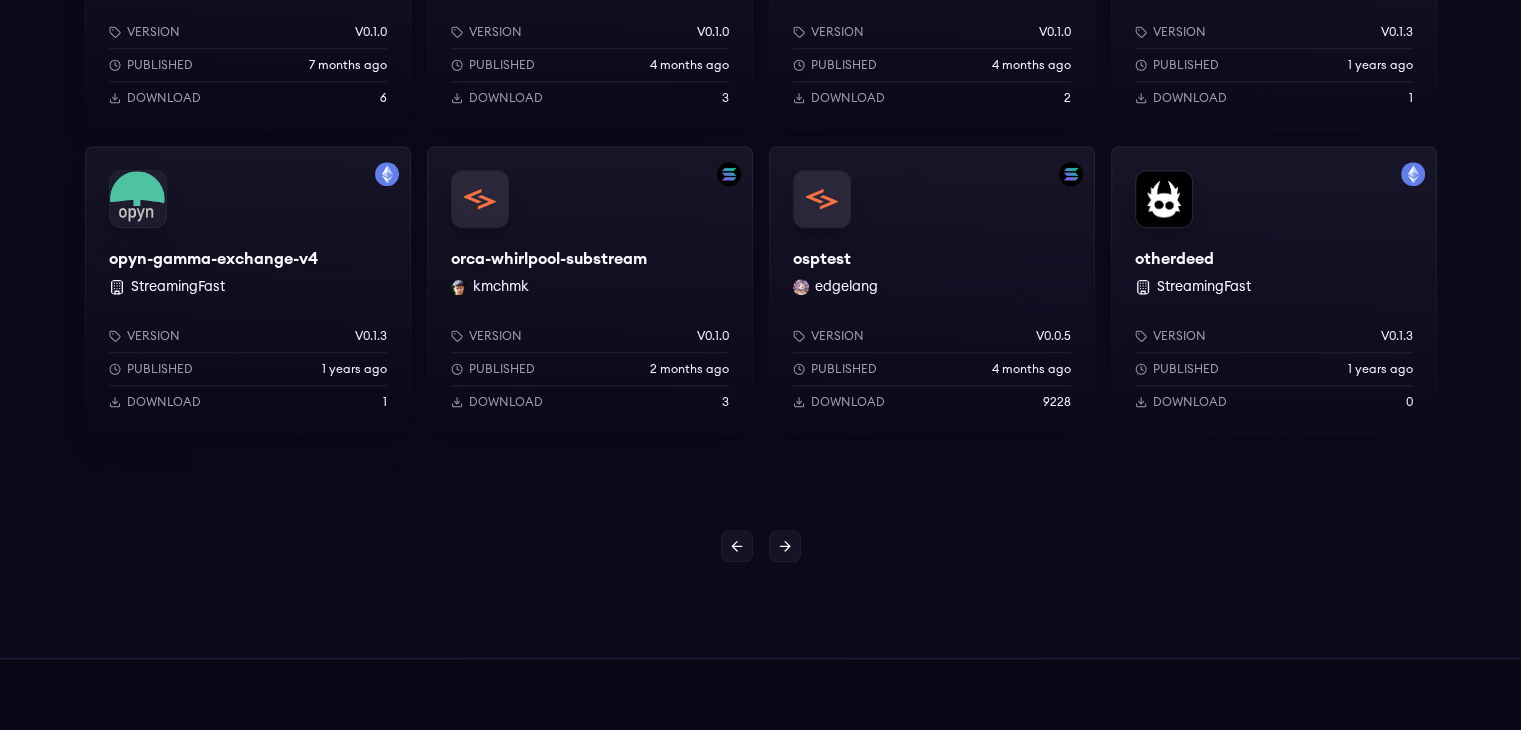 scroll, scrollTop: 1744, scrollLeft: 0, axis: vertical 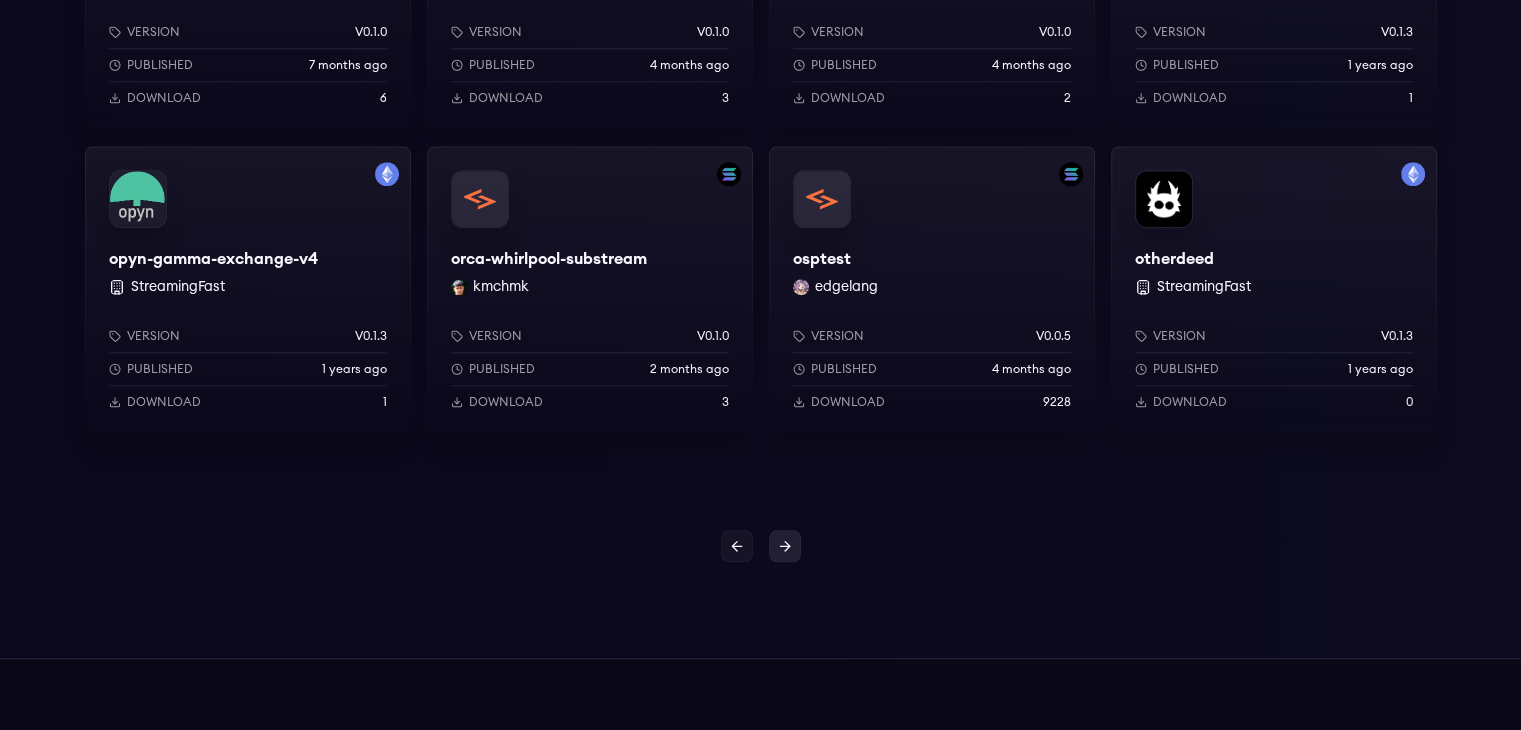 click 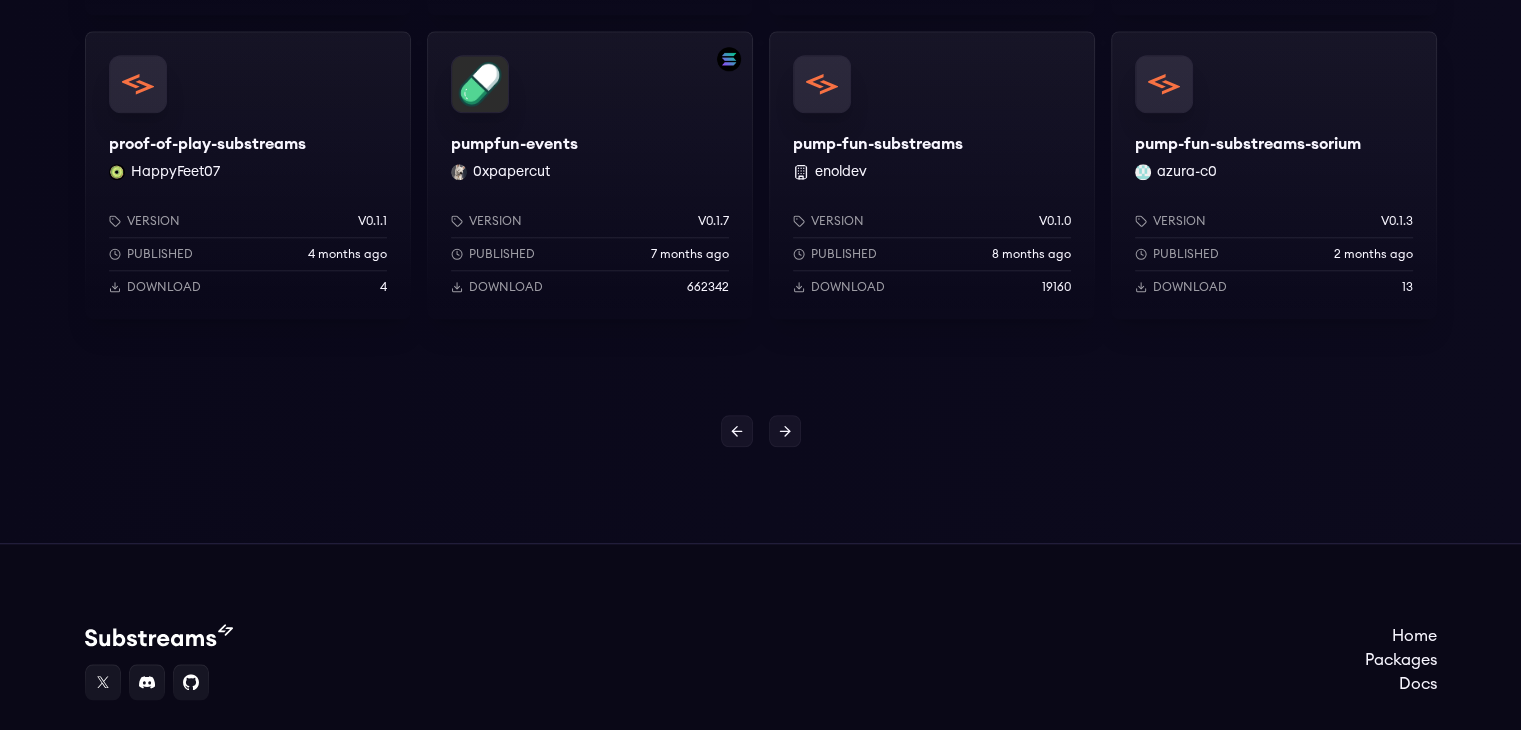 scroll, scrollTop: 1854, scrollLeft: 0, axis: vertical 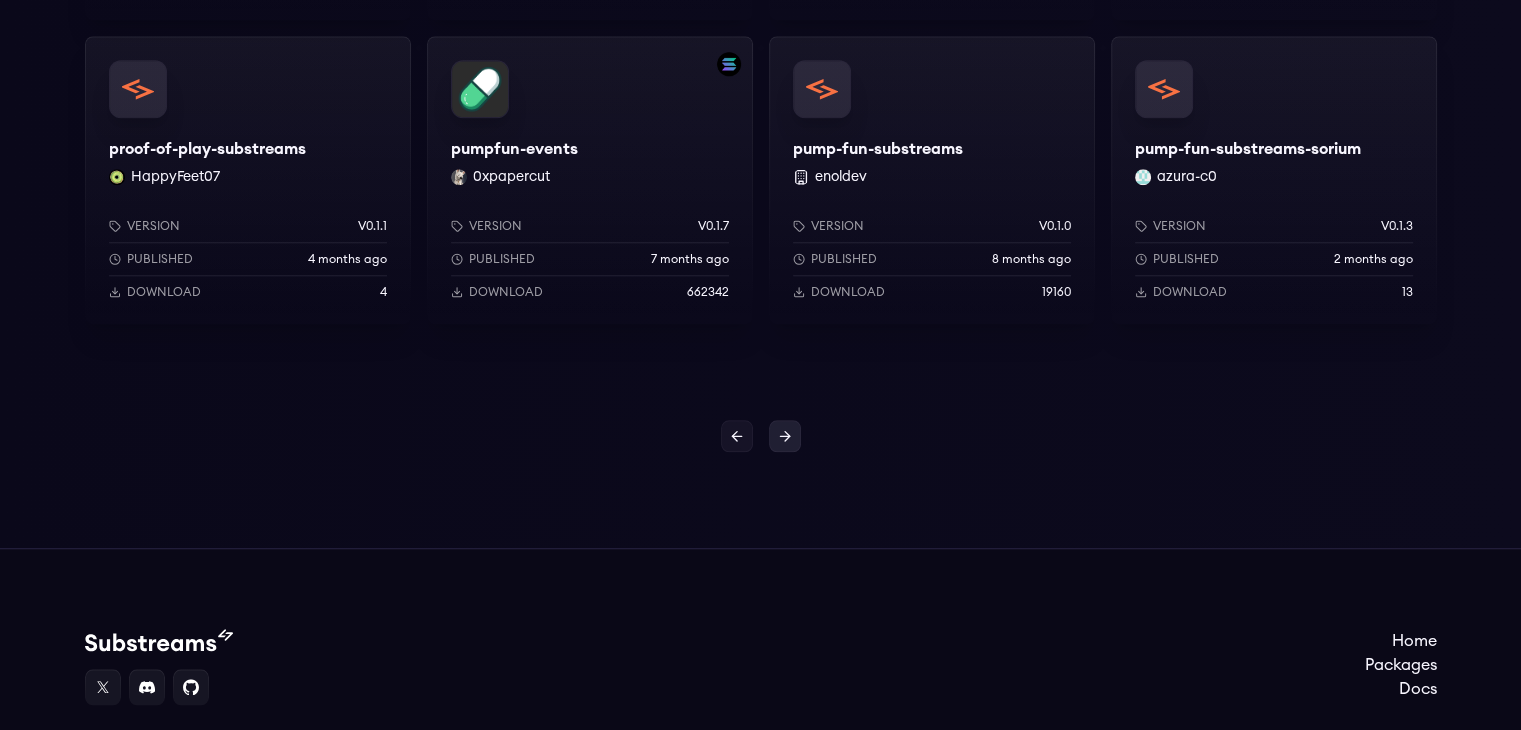 click 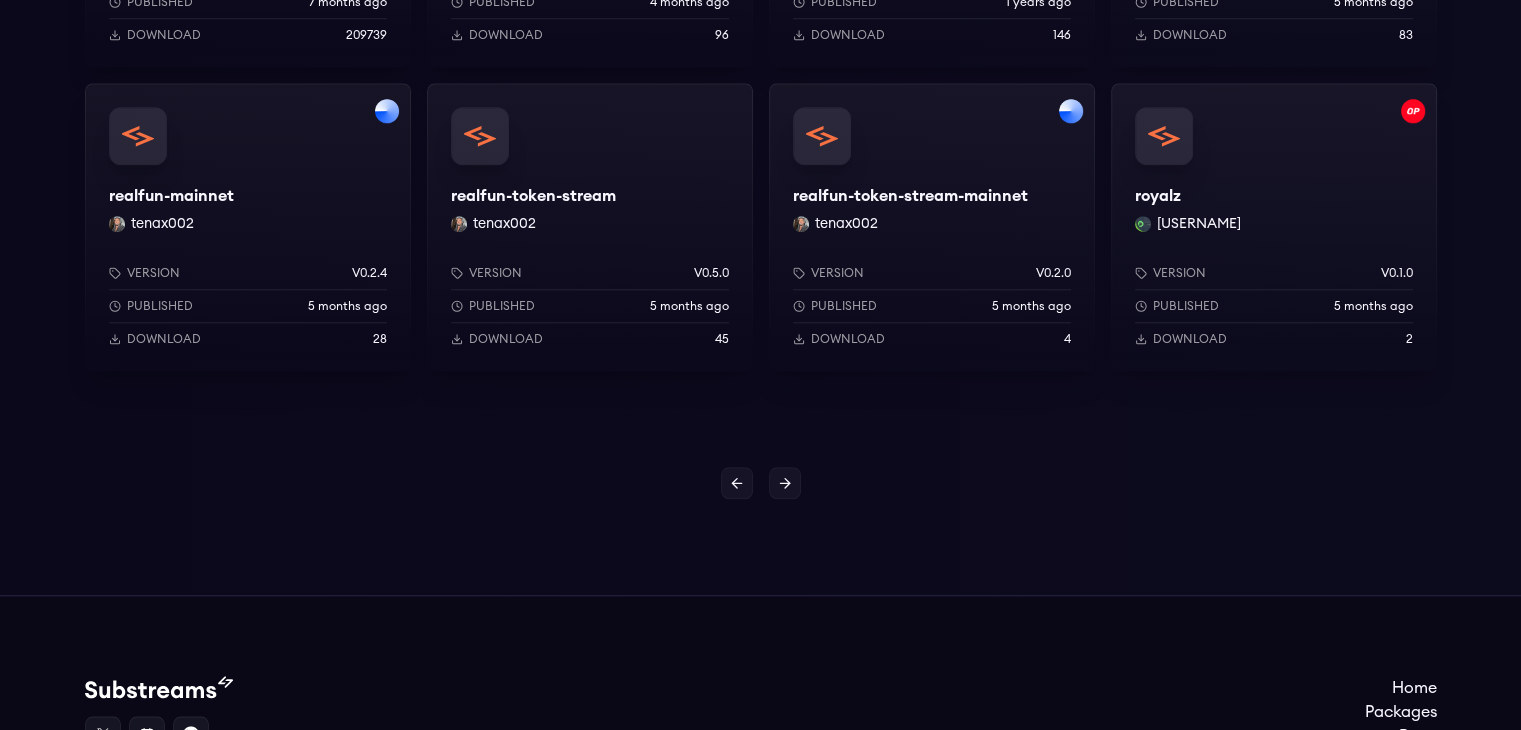 scroll, scrollTop: 1795, scrollLeft: 0, axis: vertical 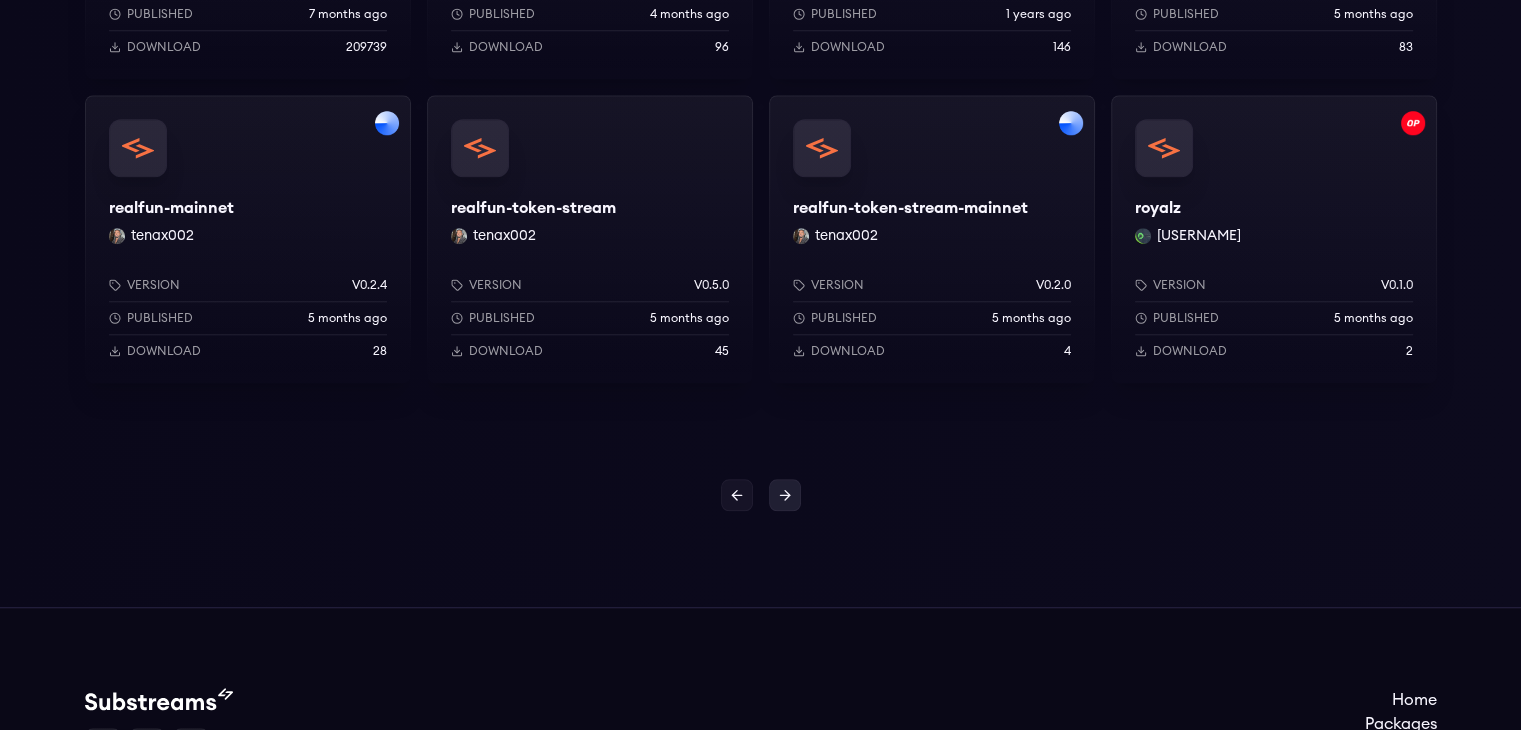 click 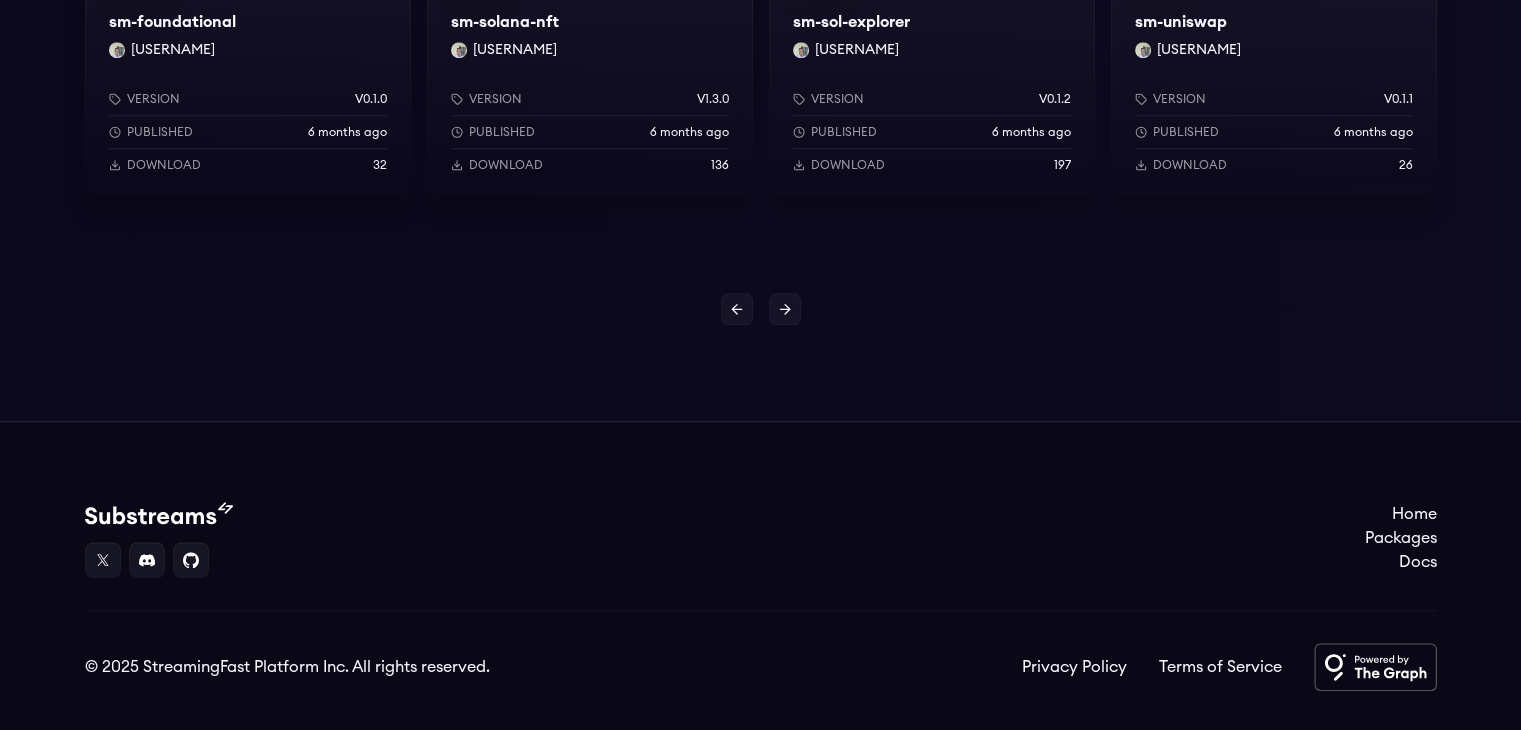 scroll, scrollTop: 1976, scrollLeft: 0, axis: vertical 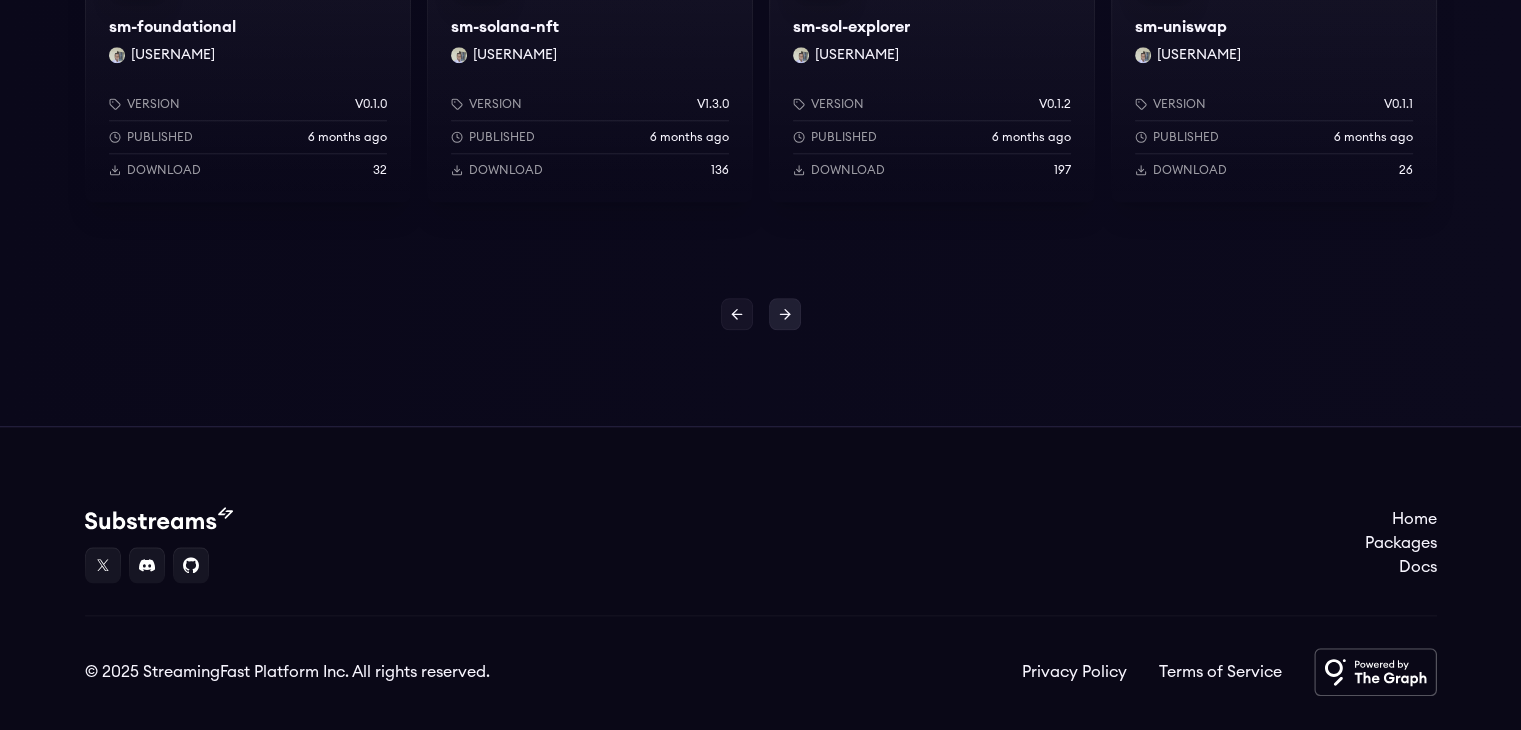 click 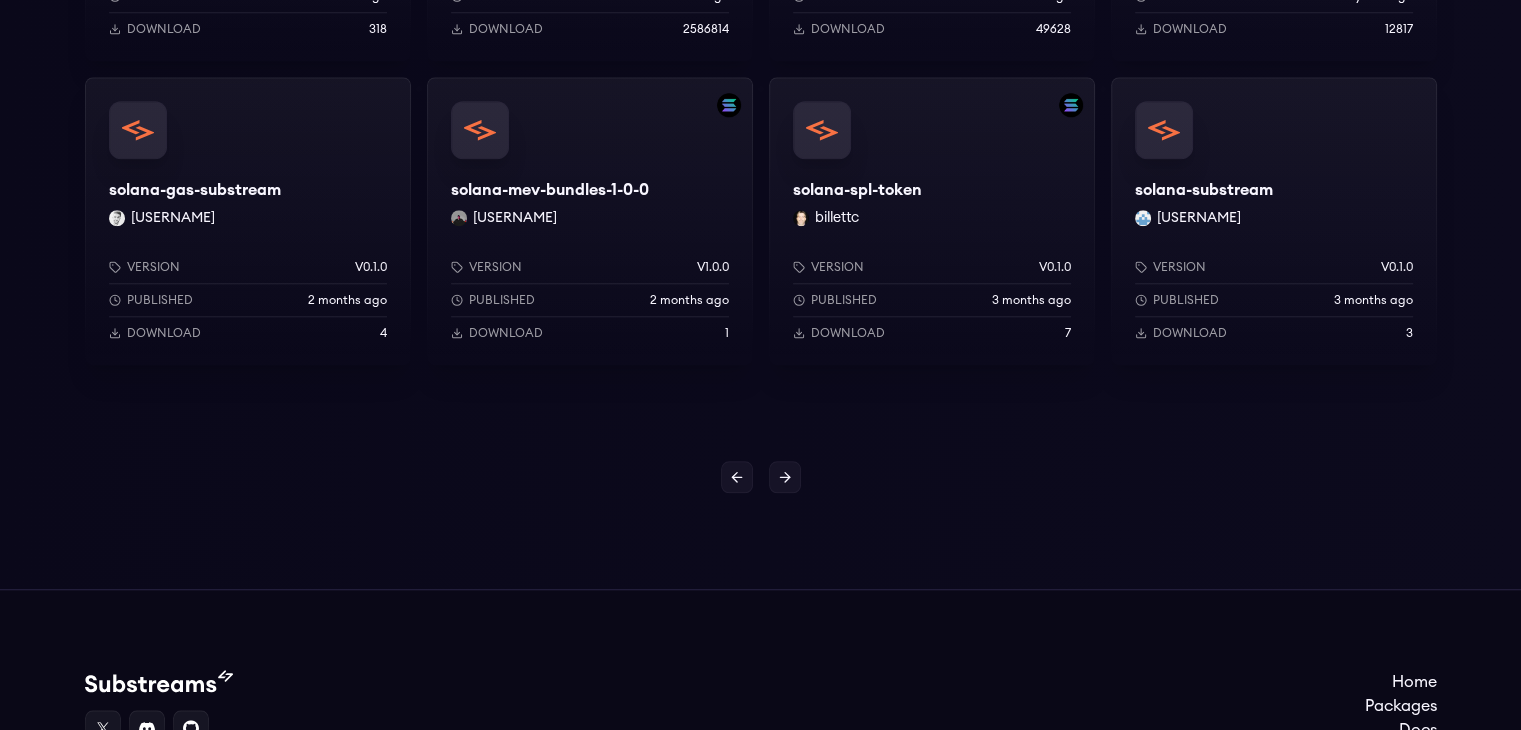 scroll, scrollTop: 1808, scrollLeft: 0, axis: vertical 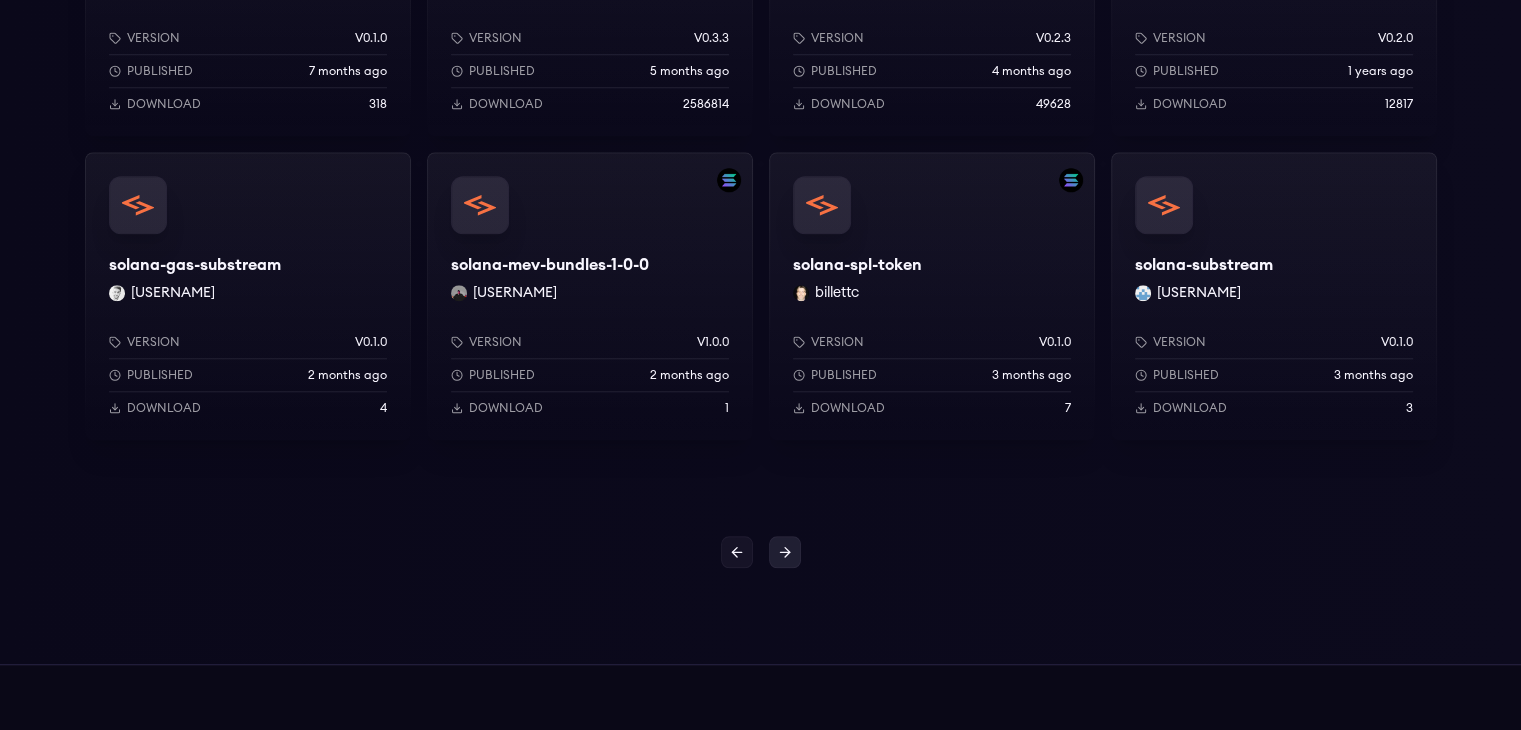 click at bounding box center [785, 552] 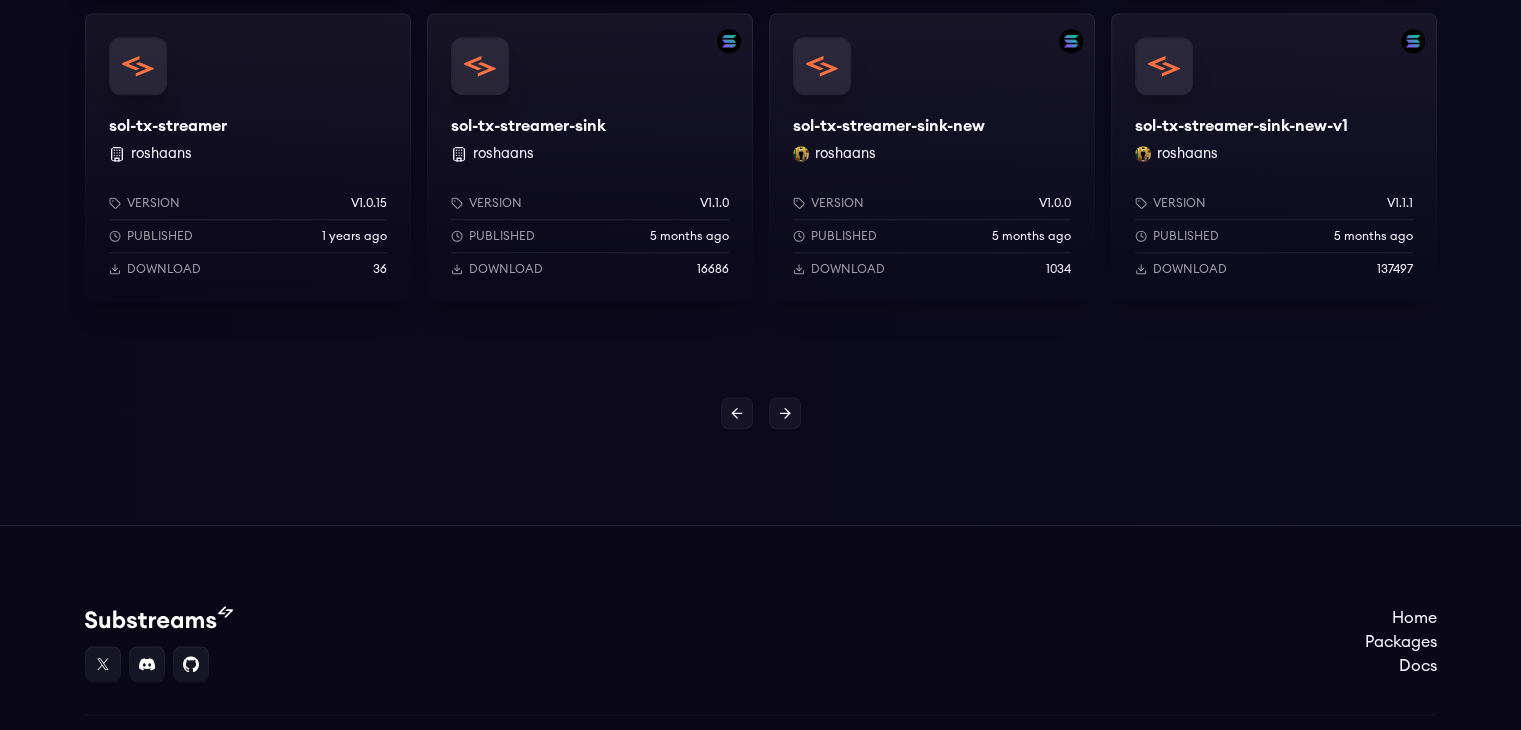 scroll, scrollTop: 1871, scrollLeft: 0, axis: vertical 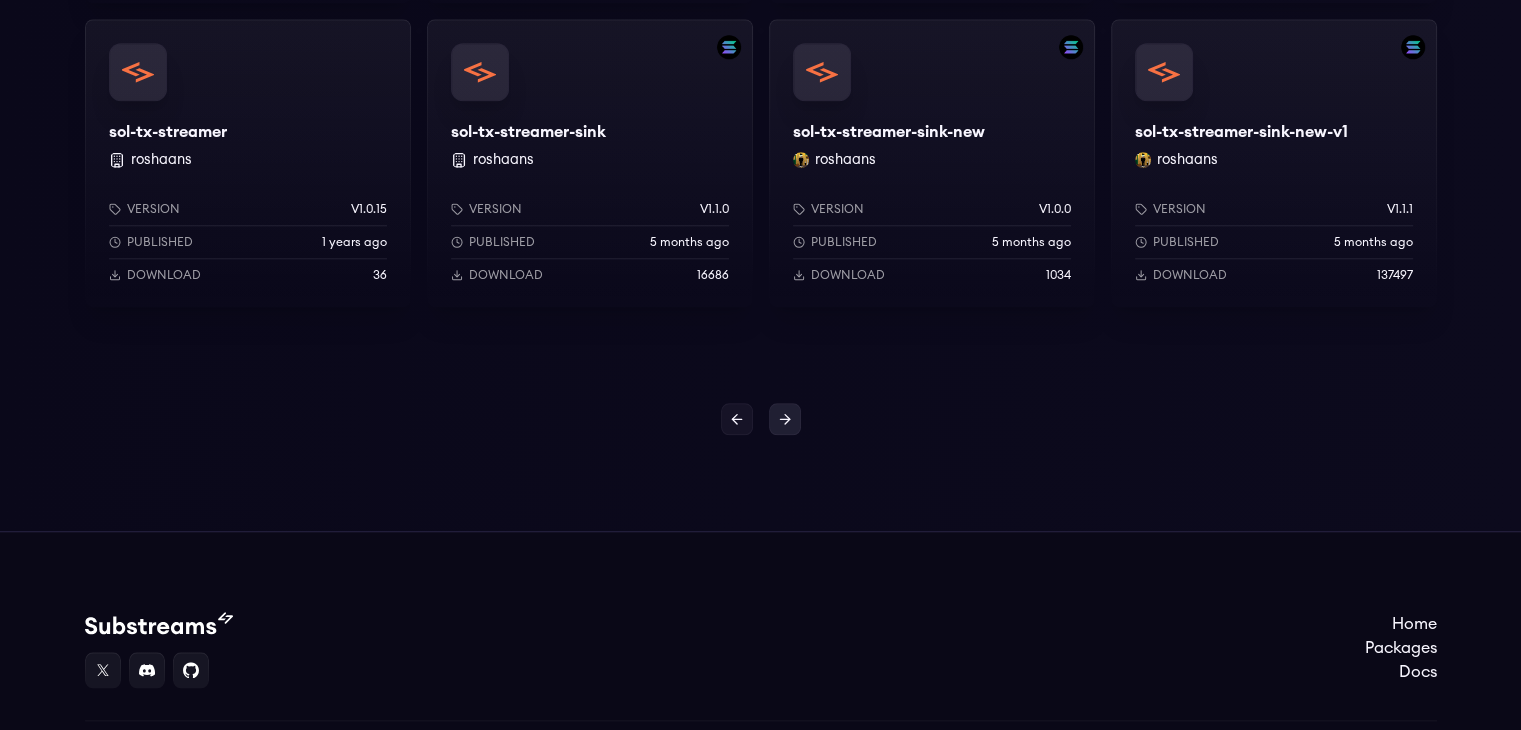 click 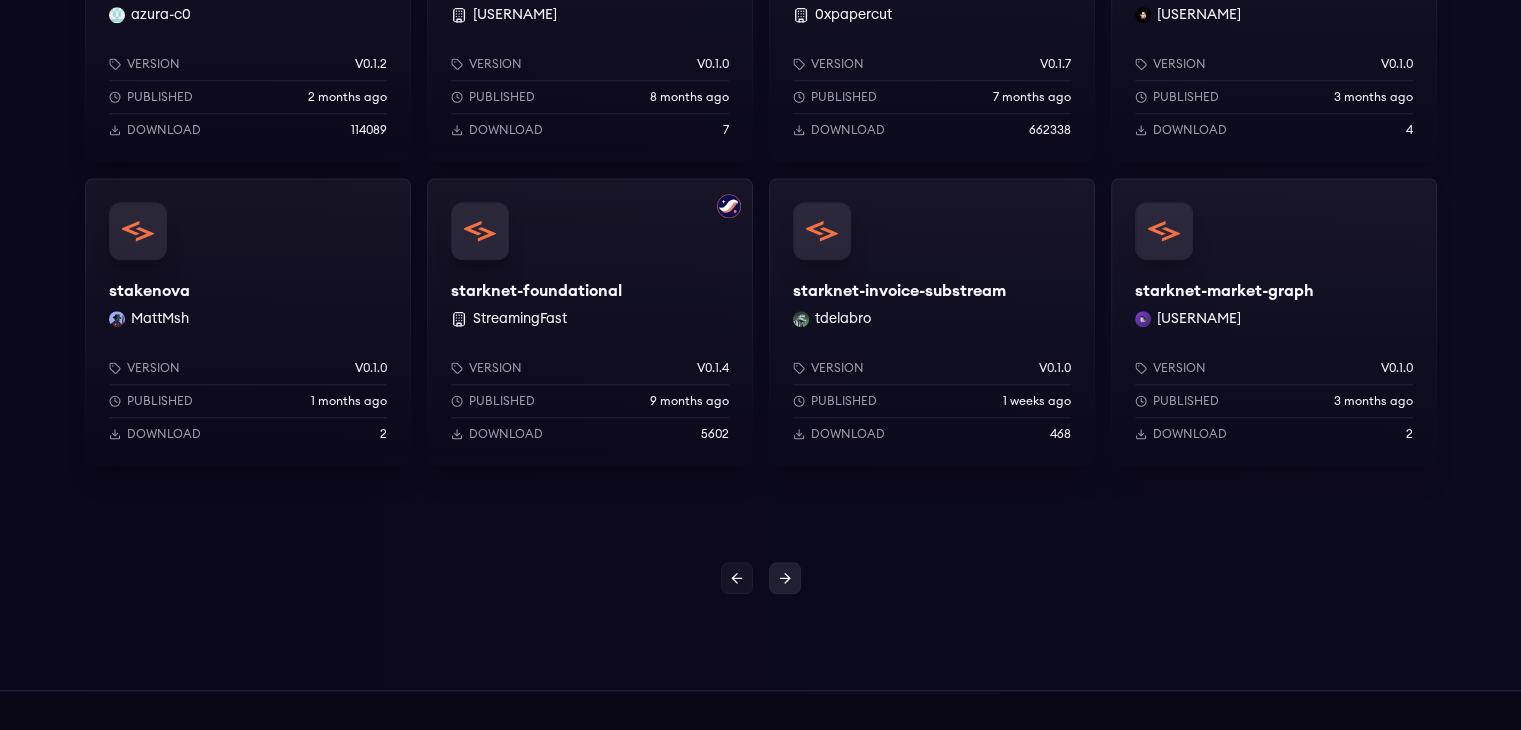 scroll, scrollTop: 1712, scrollLeft: 0, axis: vertical 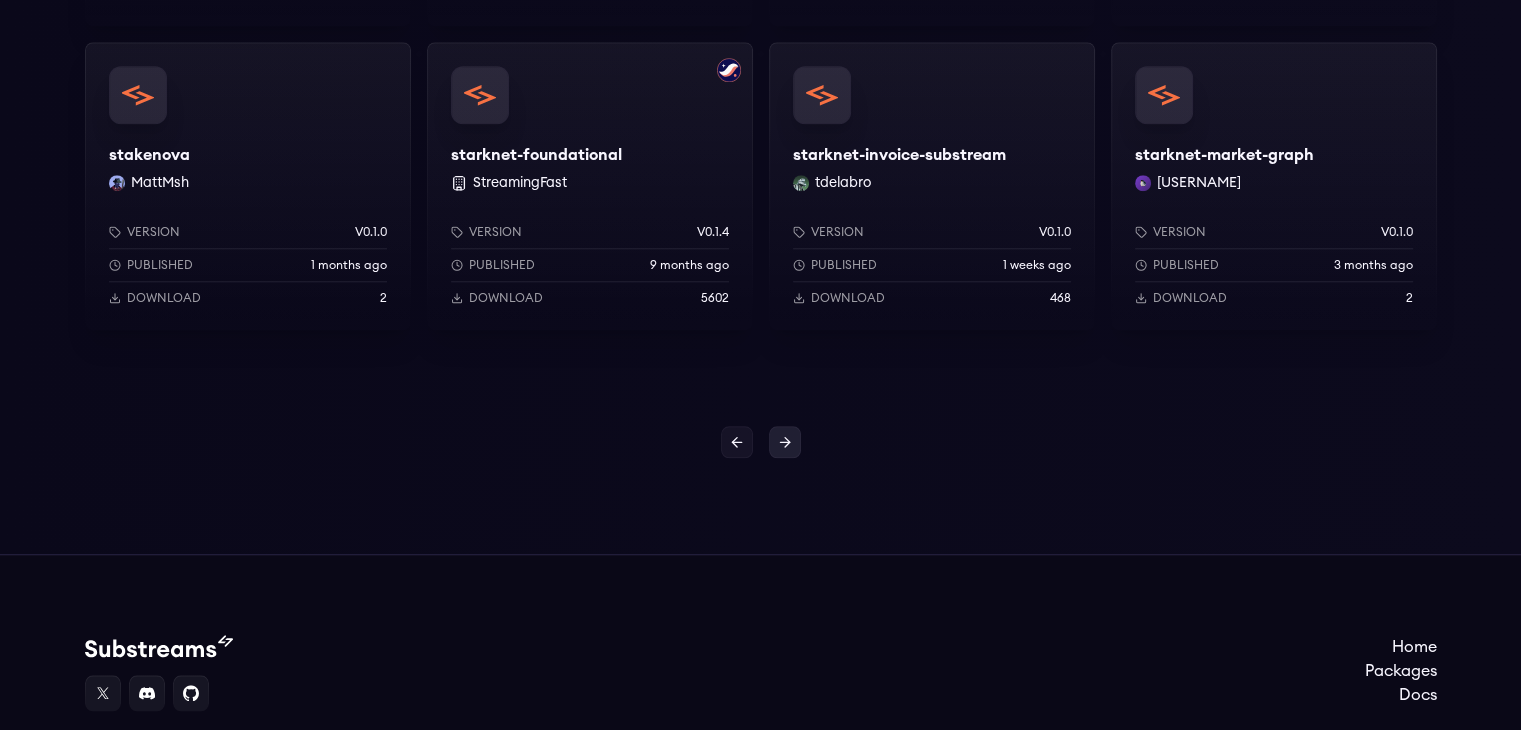 click 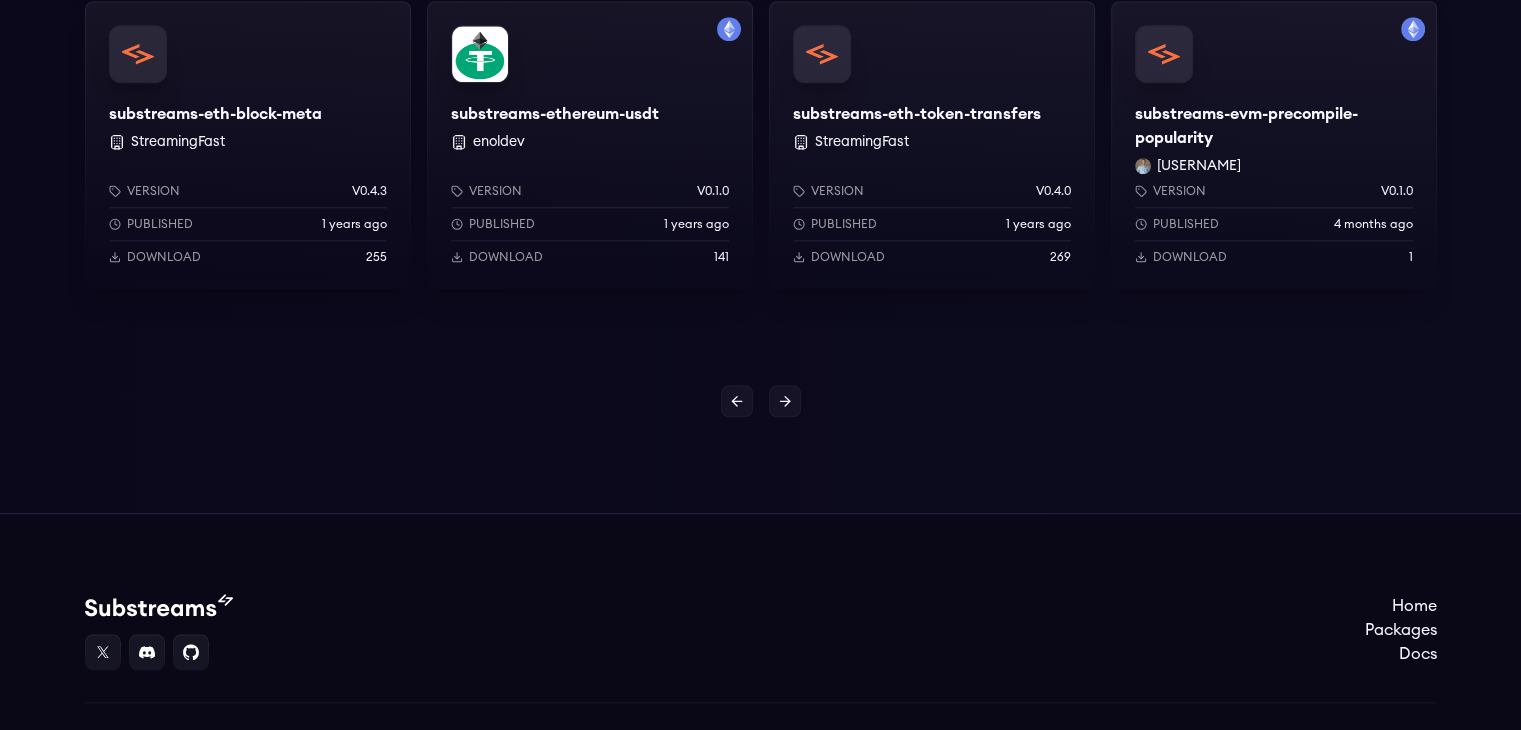 scroll, scrollTop: 1887, scrollLeft: 0, axis: vertical 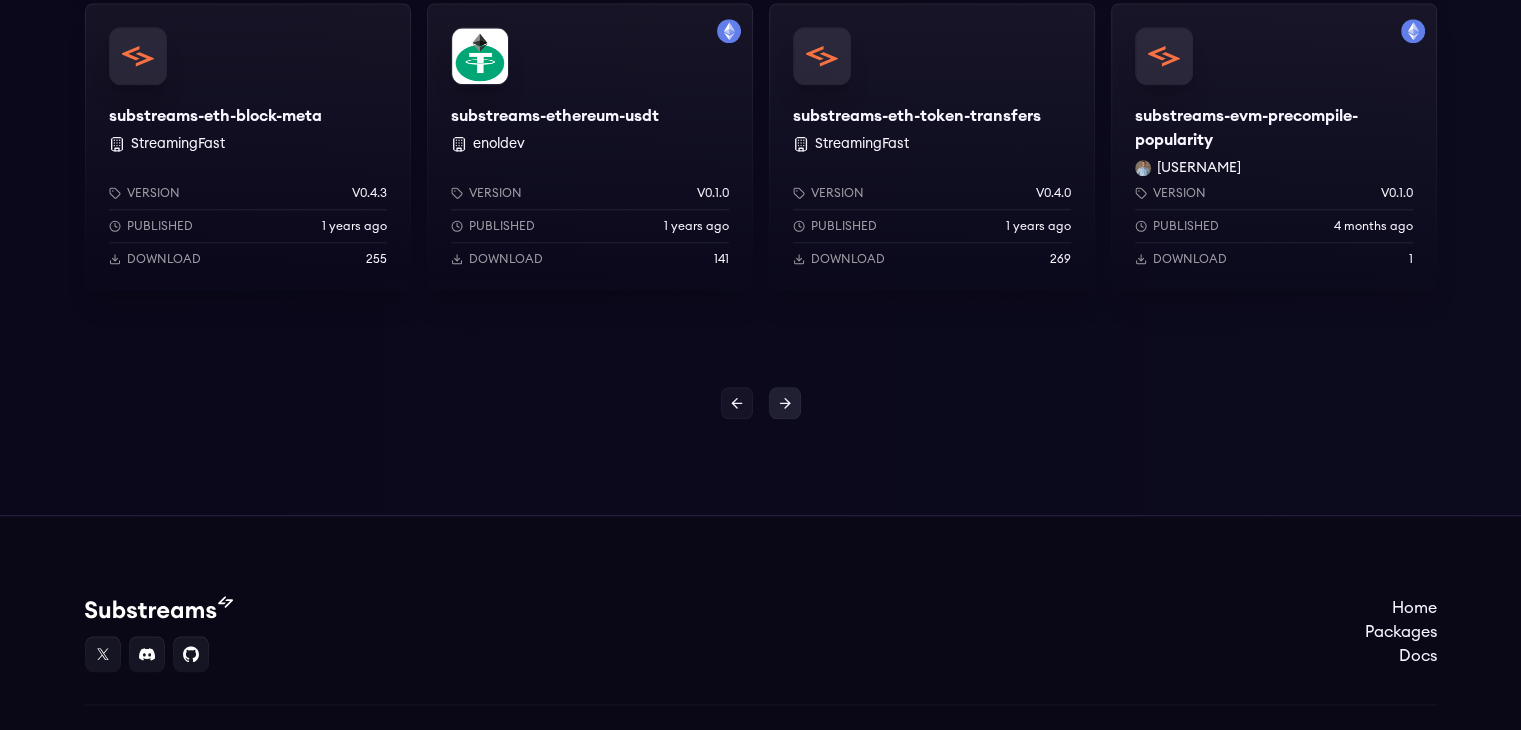 click 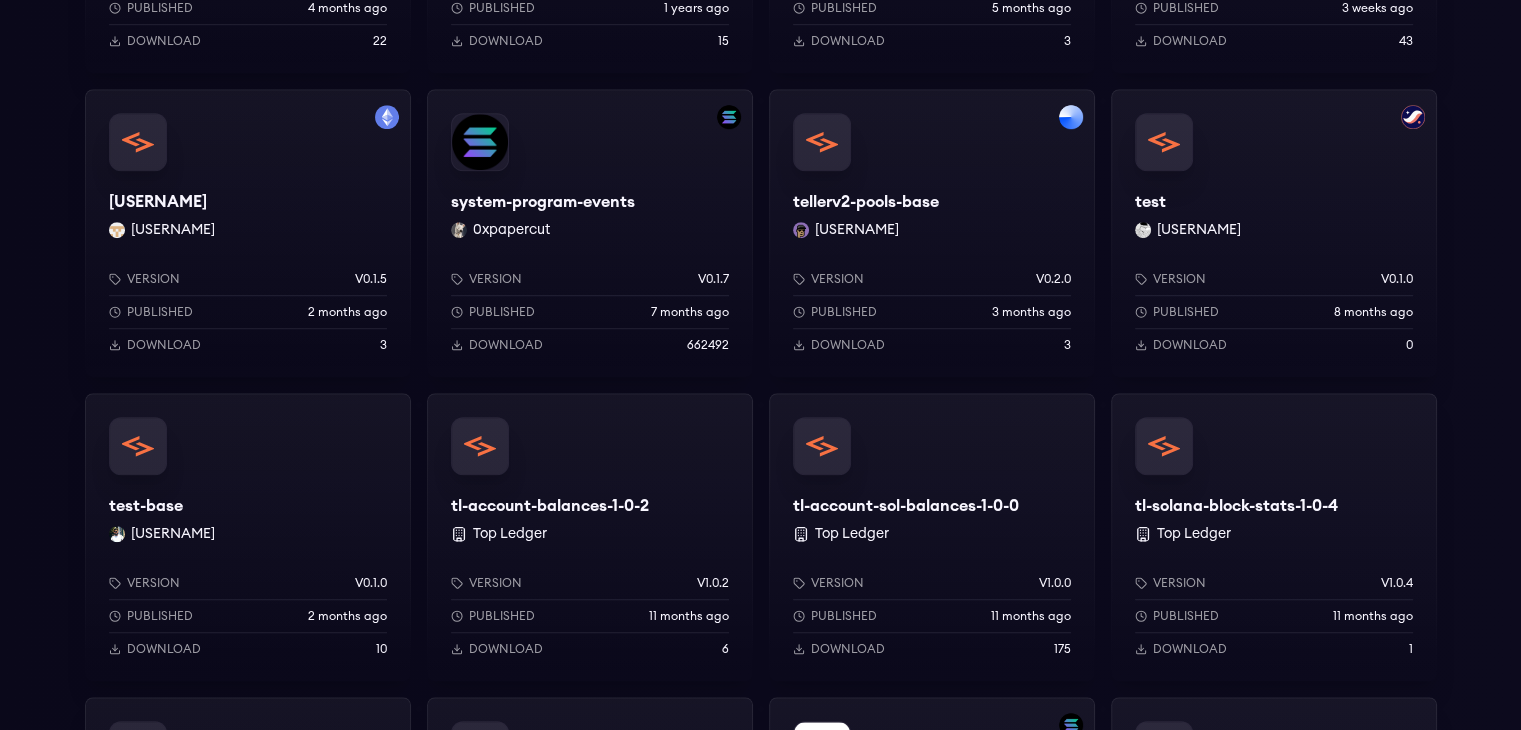 scroll, scrollTop: 1176, scrollLeft: 0, axis: vertical 